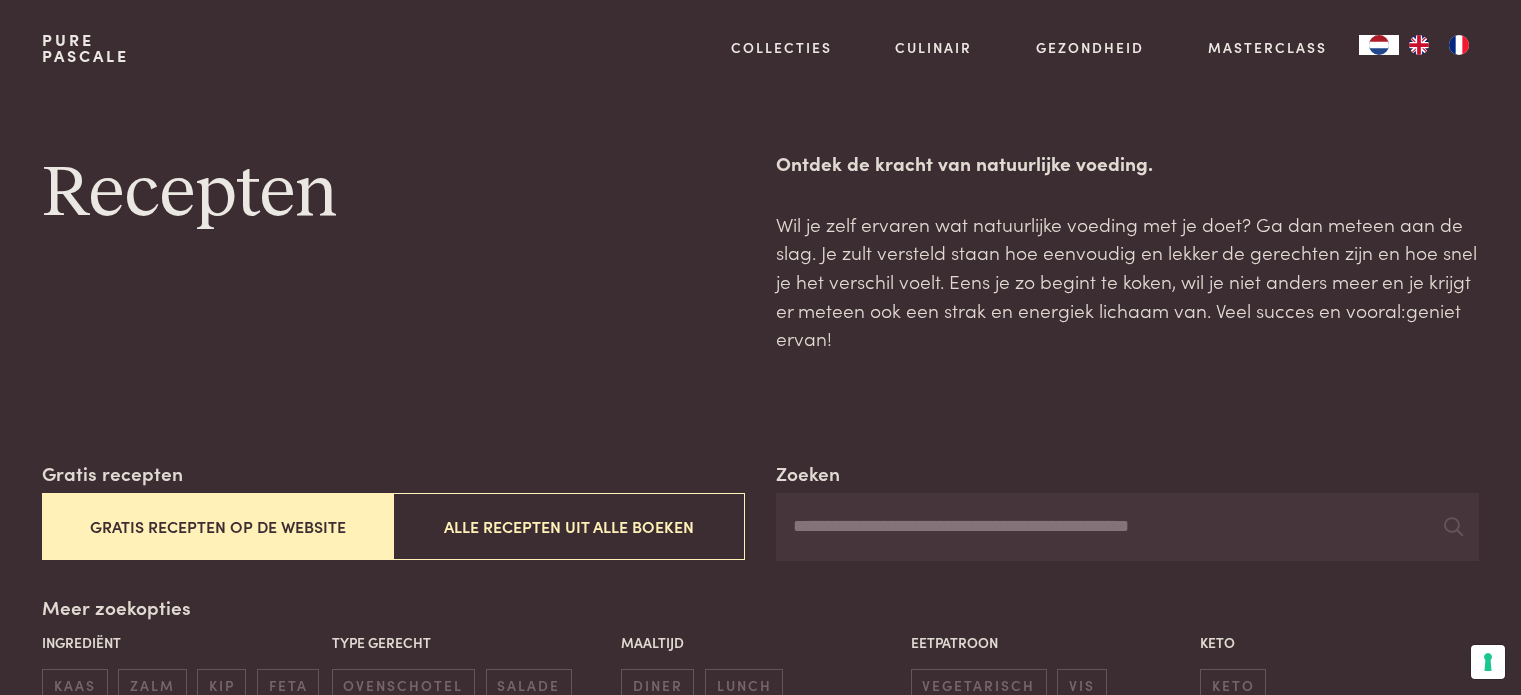 scroll, scrollTop: 0, scrollLeft: 0, axis: both 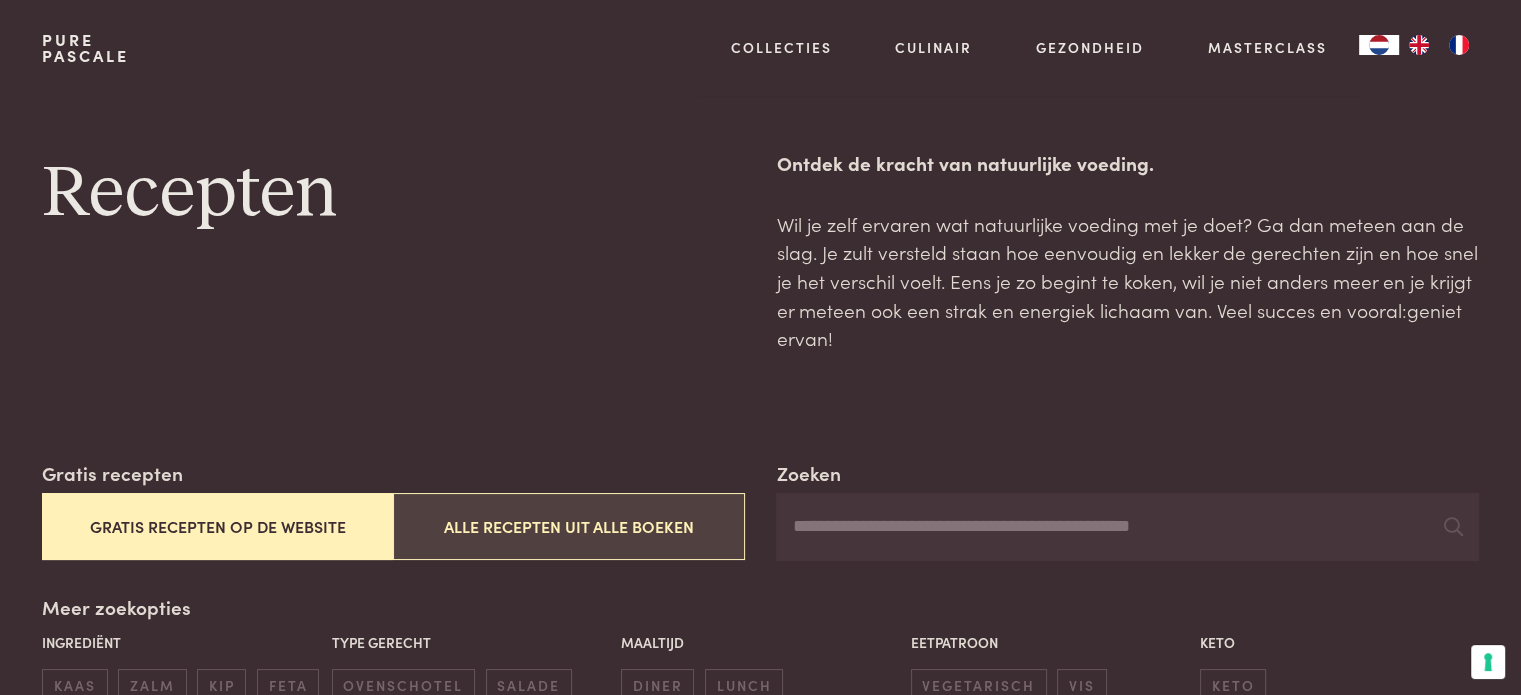 click on "Alle recepten uit alle boeken" at bounding box center [568, 526] 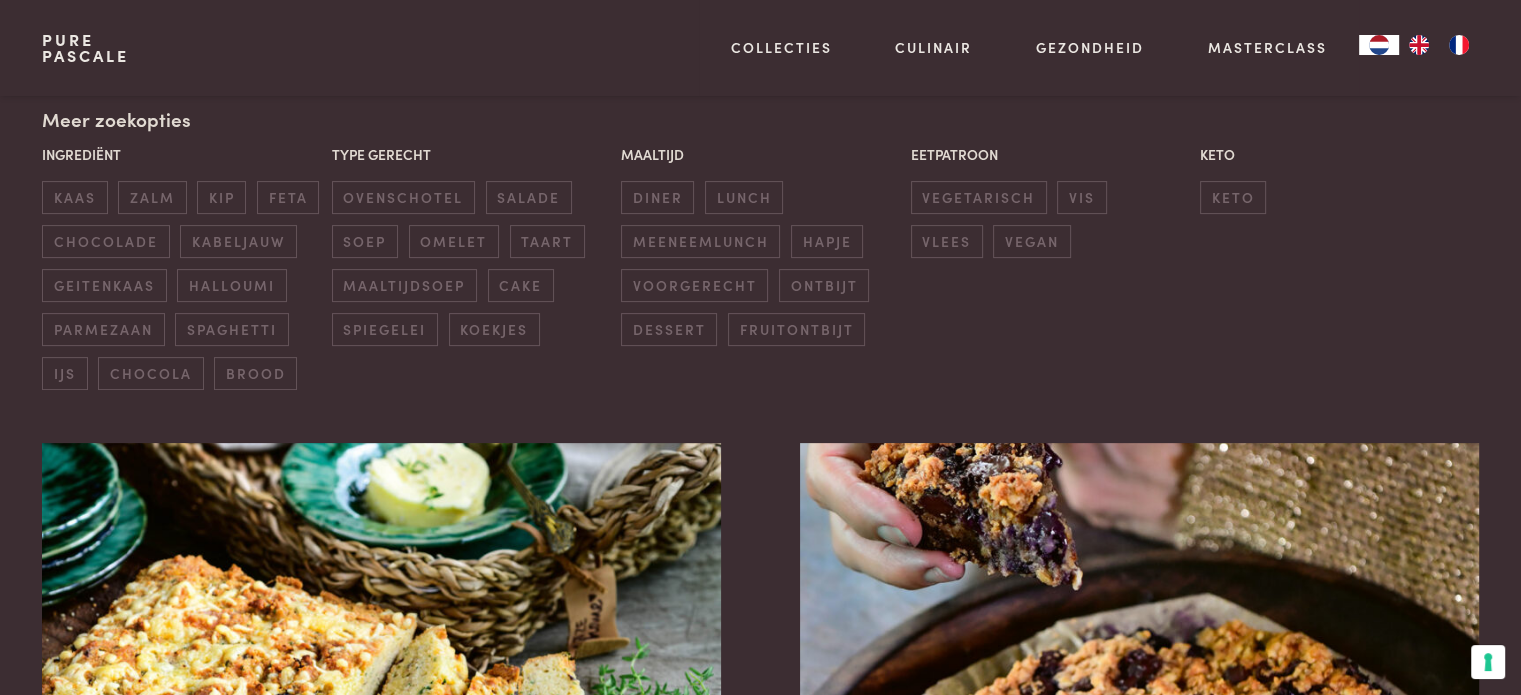 scroll, scrollTop: 443, scrollLeft: 0, axis: vertical 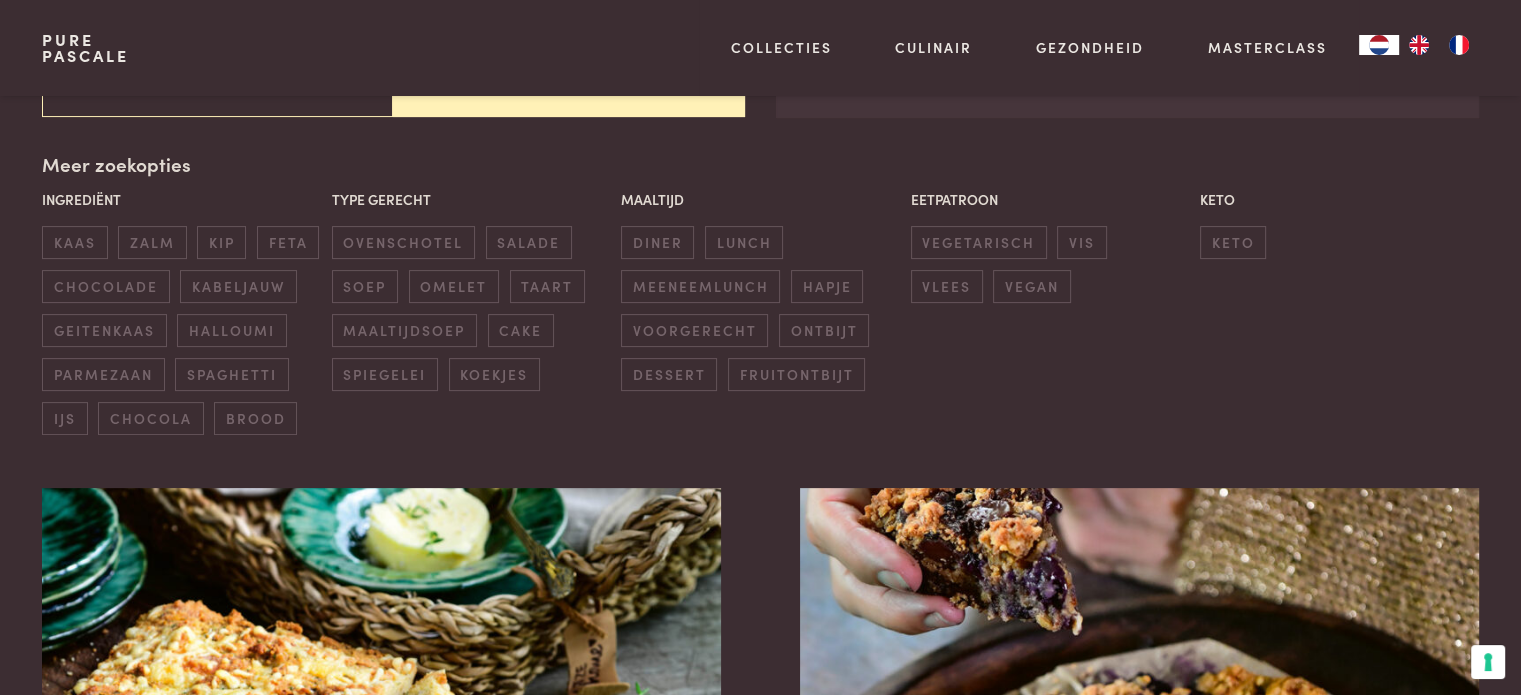 click on "Zoeken" at bounding box center [1127, 84] 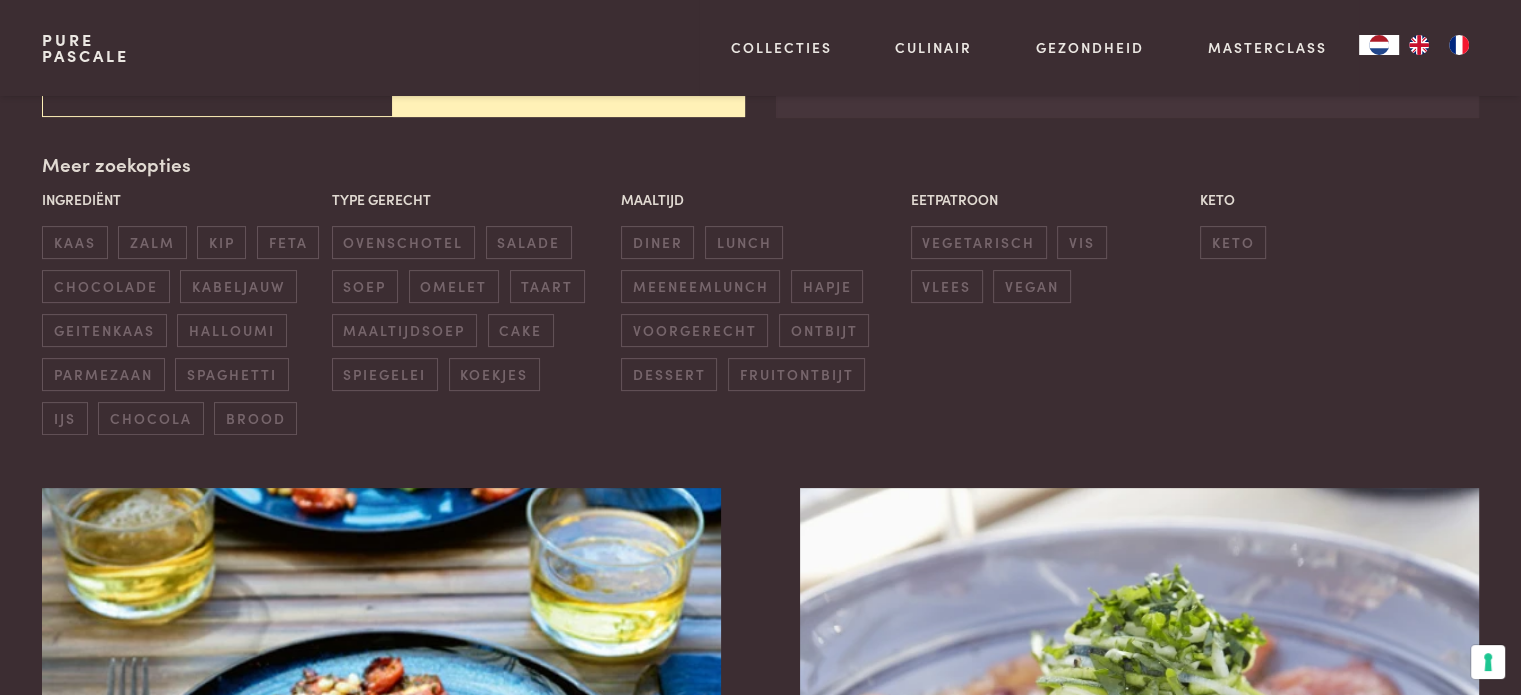 type on "*********" 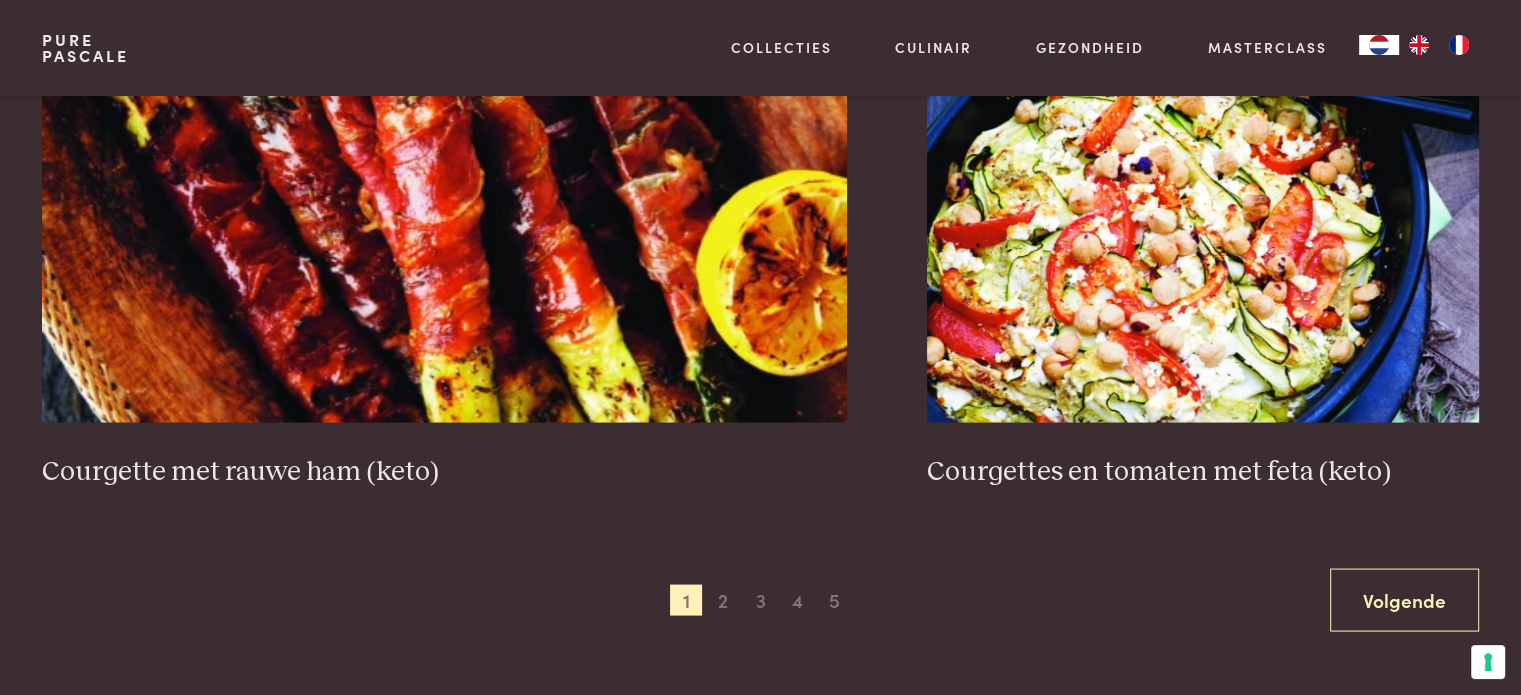 scroll, scrollTop: 3843, scrollLeft: 0, axis: vertical 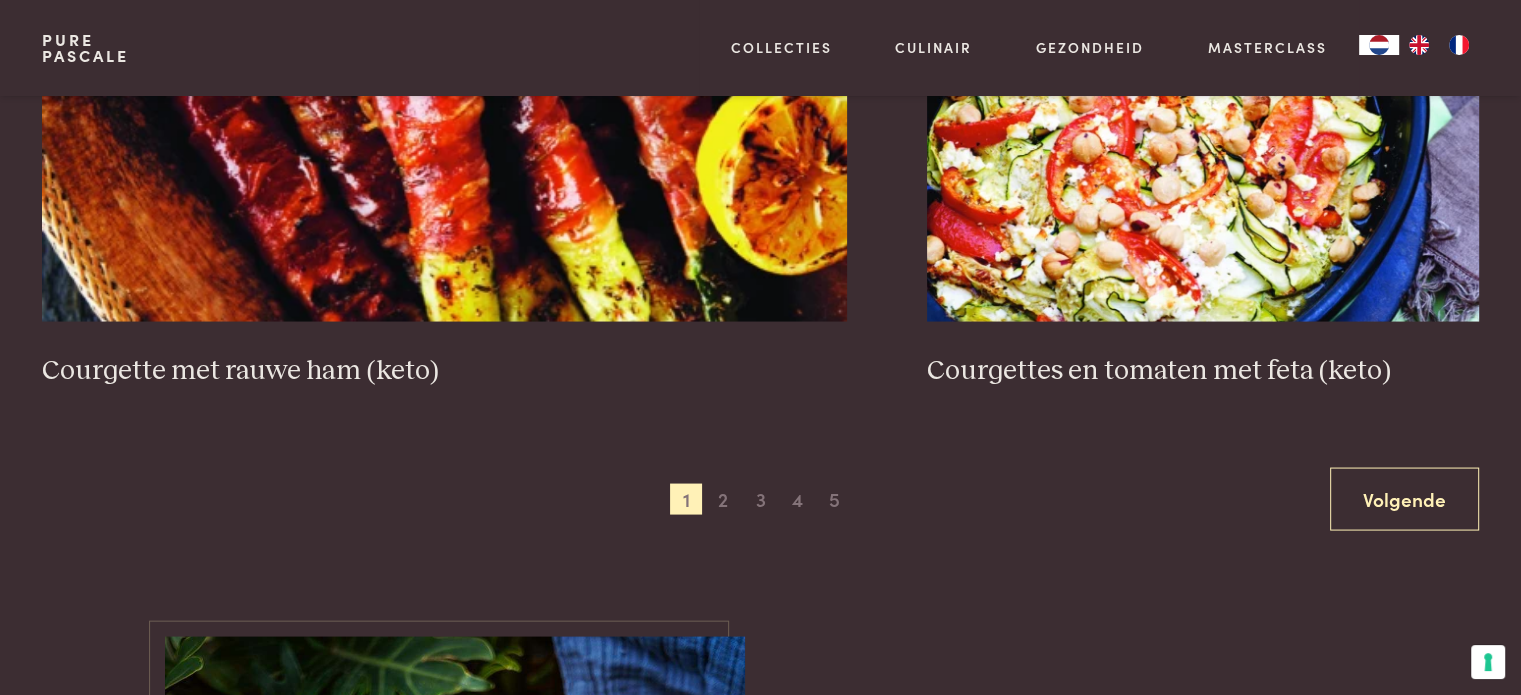 click on "Lasagne met courgette (keto)" at bounding box center [318, -175] 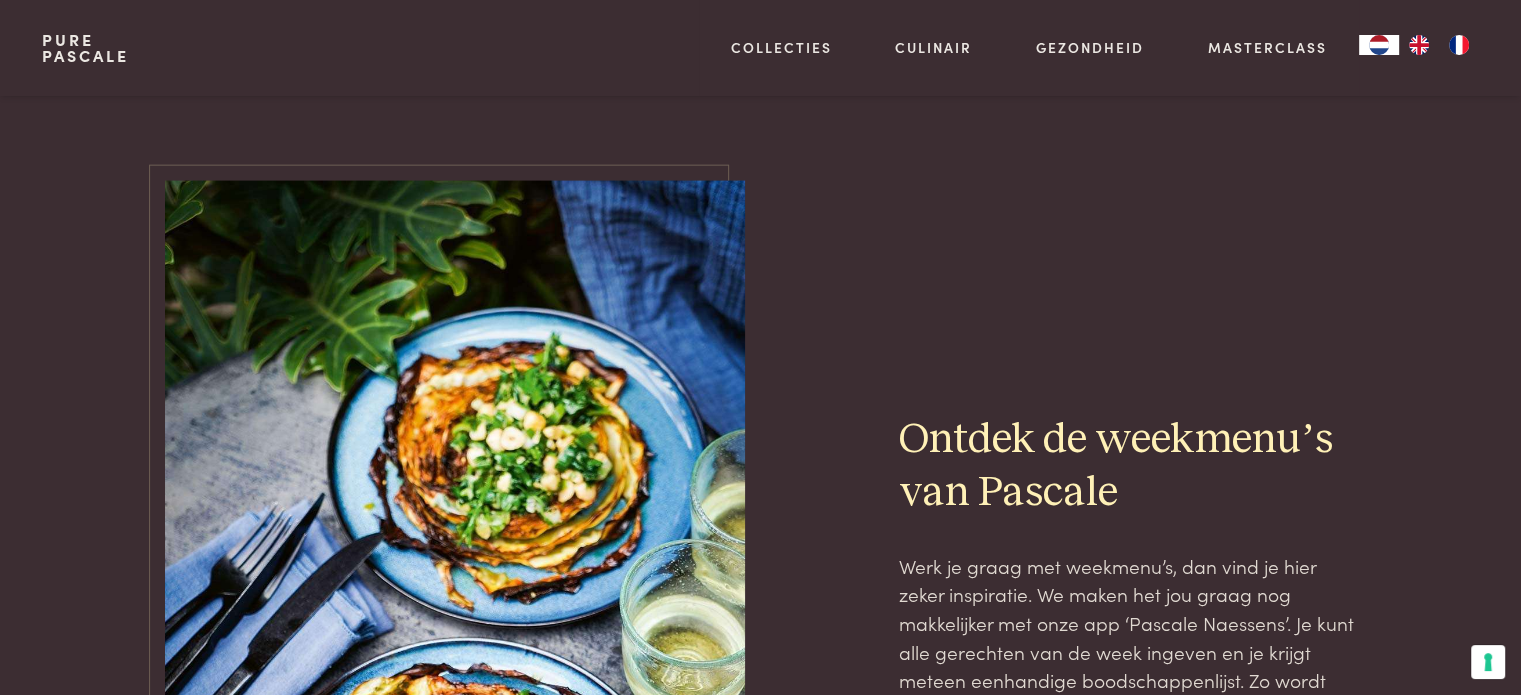 scroll, scrollTop: 4443, scrollLeft: 0, axis: vertical 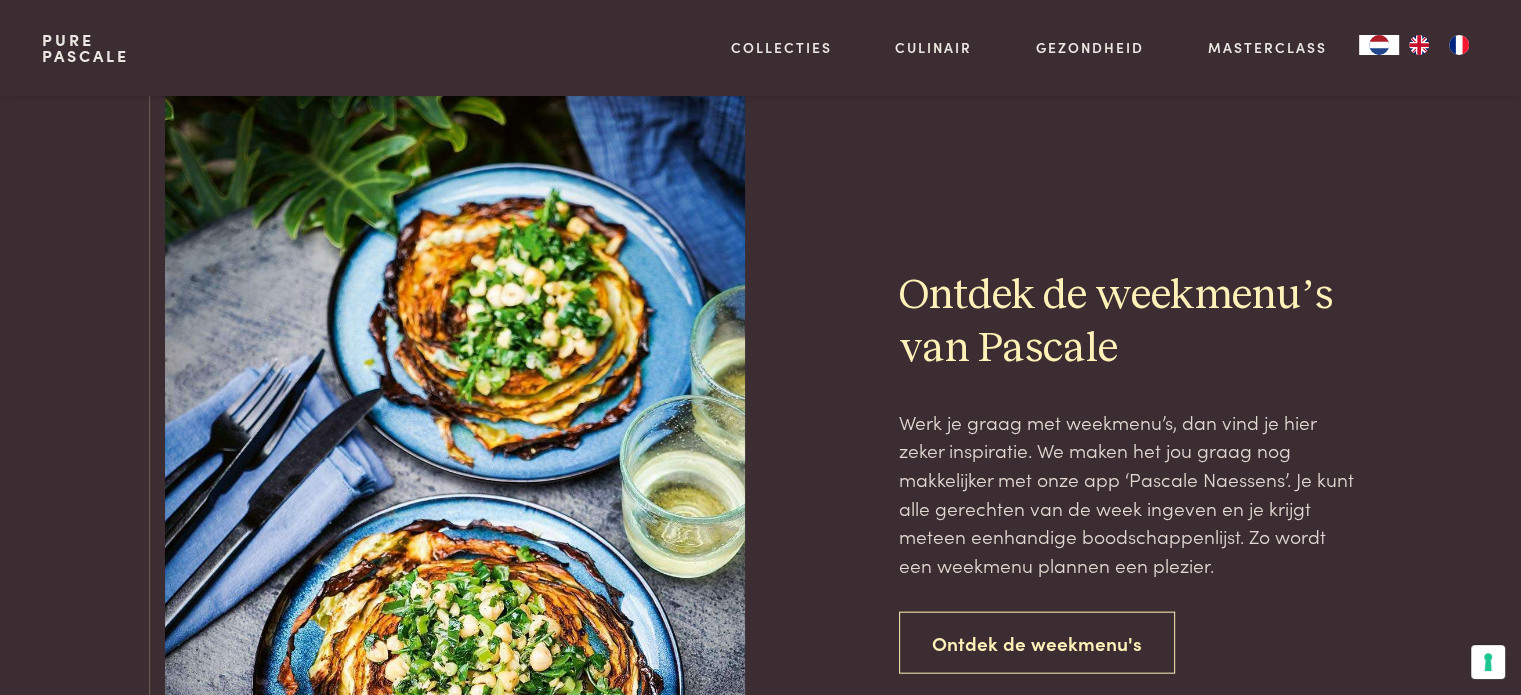 click at bounding box center (1203, -478) 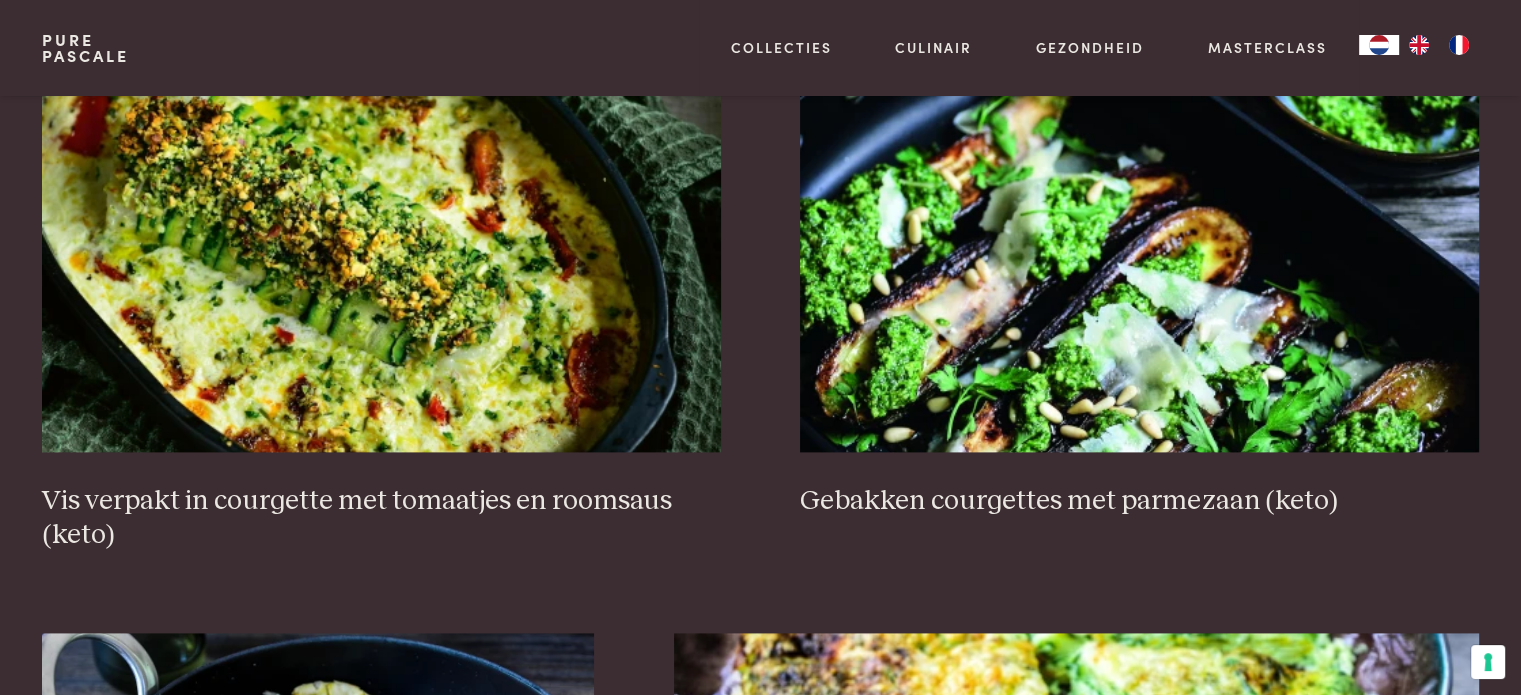 scroll, scrollTop: 2586, scrollLeft: 0, axis: vertical 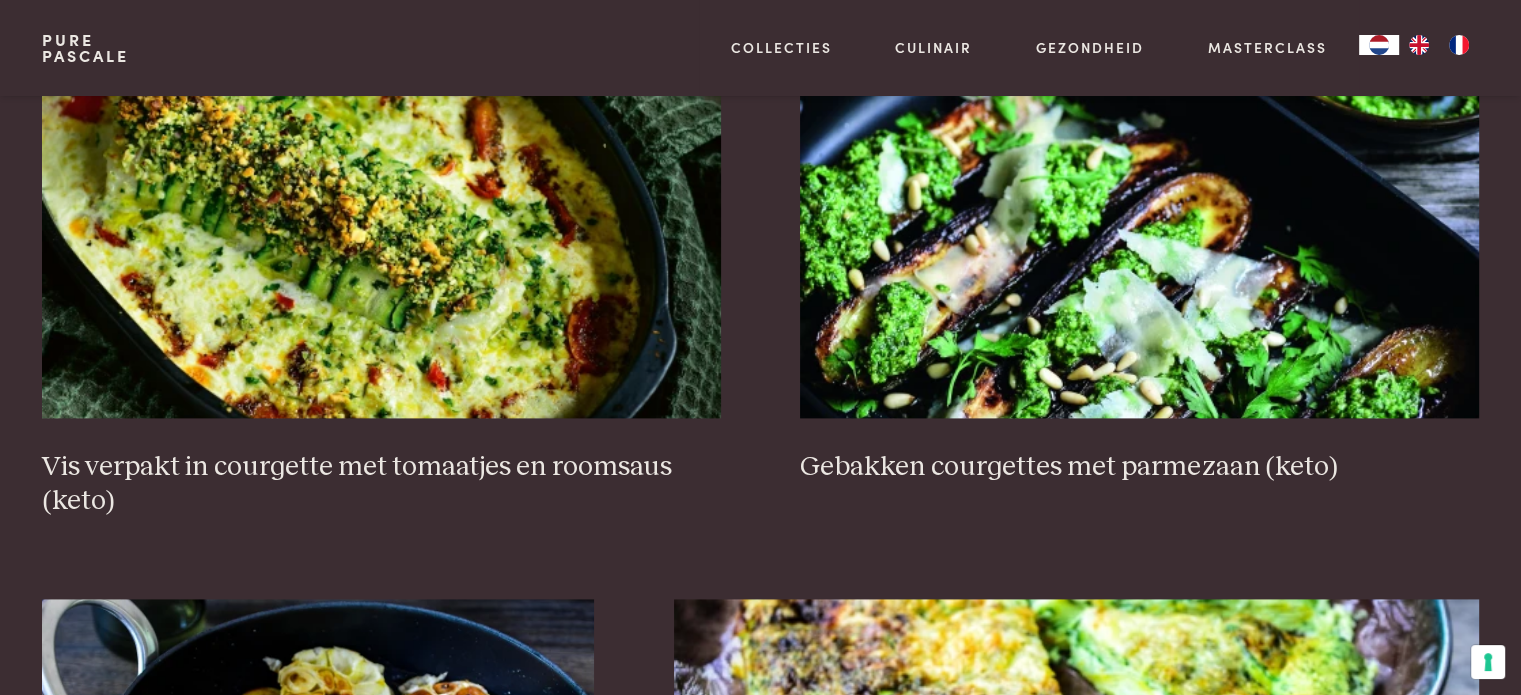 click on "Verrassende courgettepakketjes (keto)" at bounding box center (1203, -79) 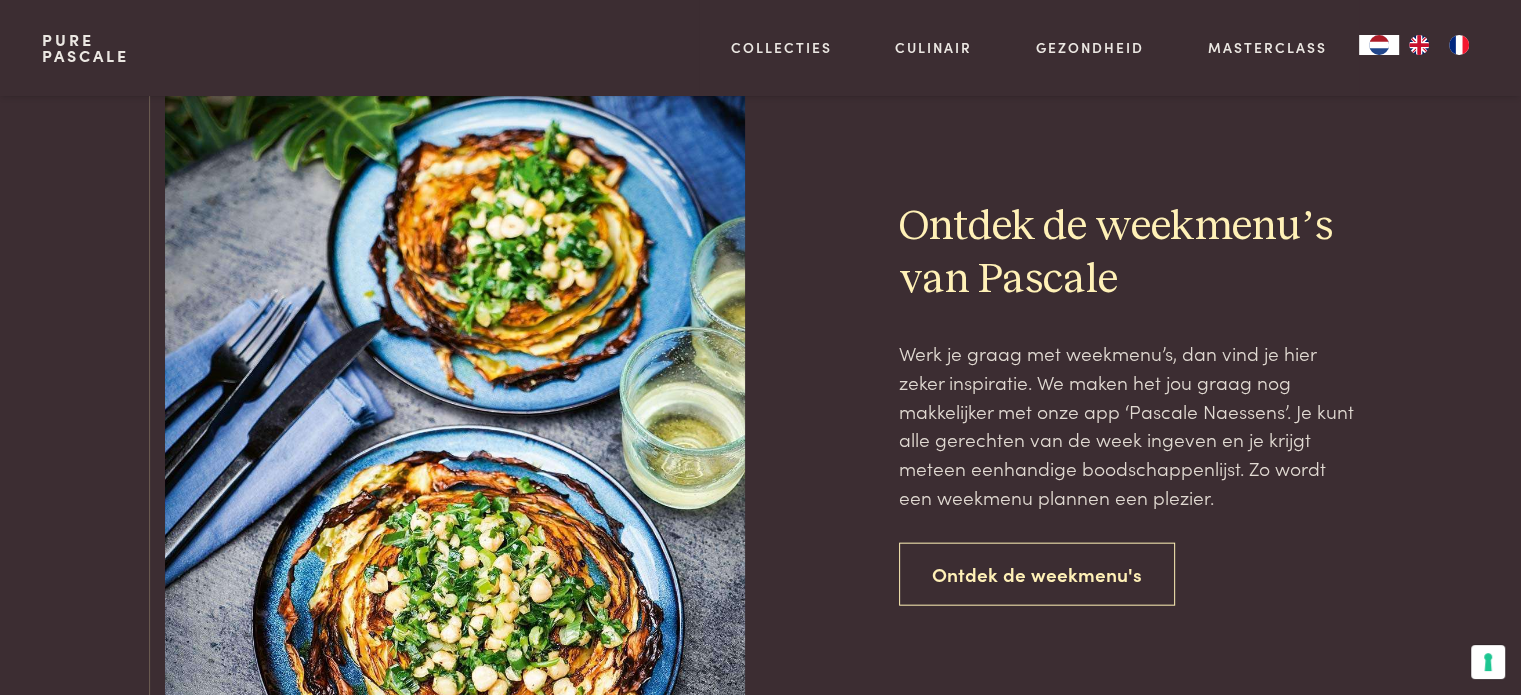 scroll, scrollTop: 4486, scrollLeft: 0, axis: vertical 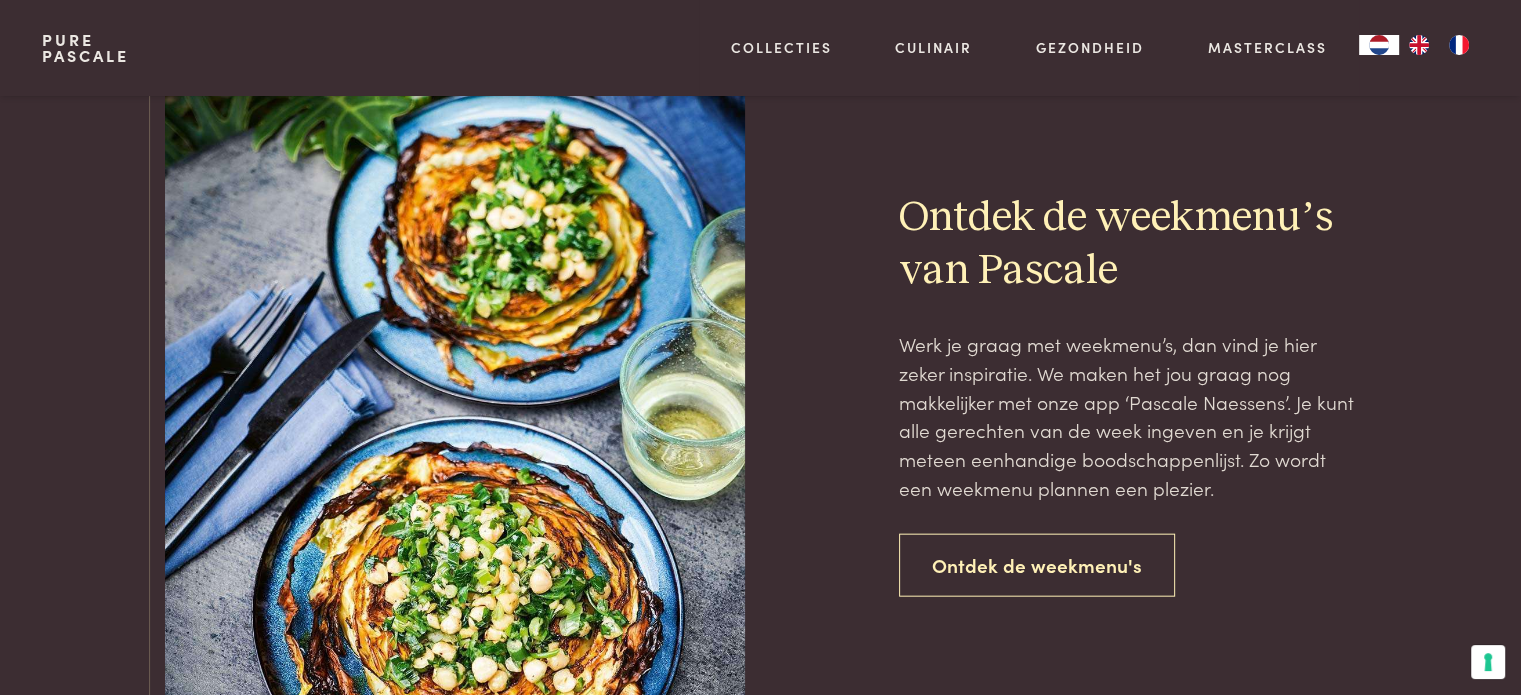 click on "3" at bounding box center [761, -178] 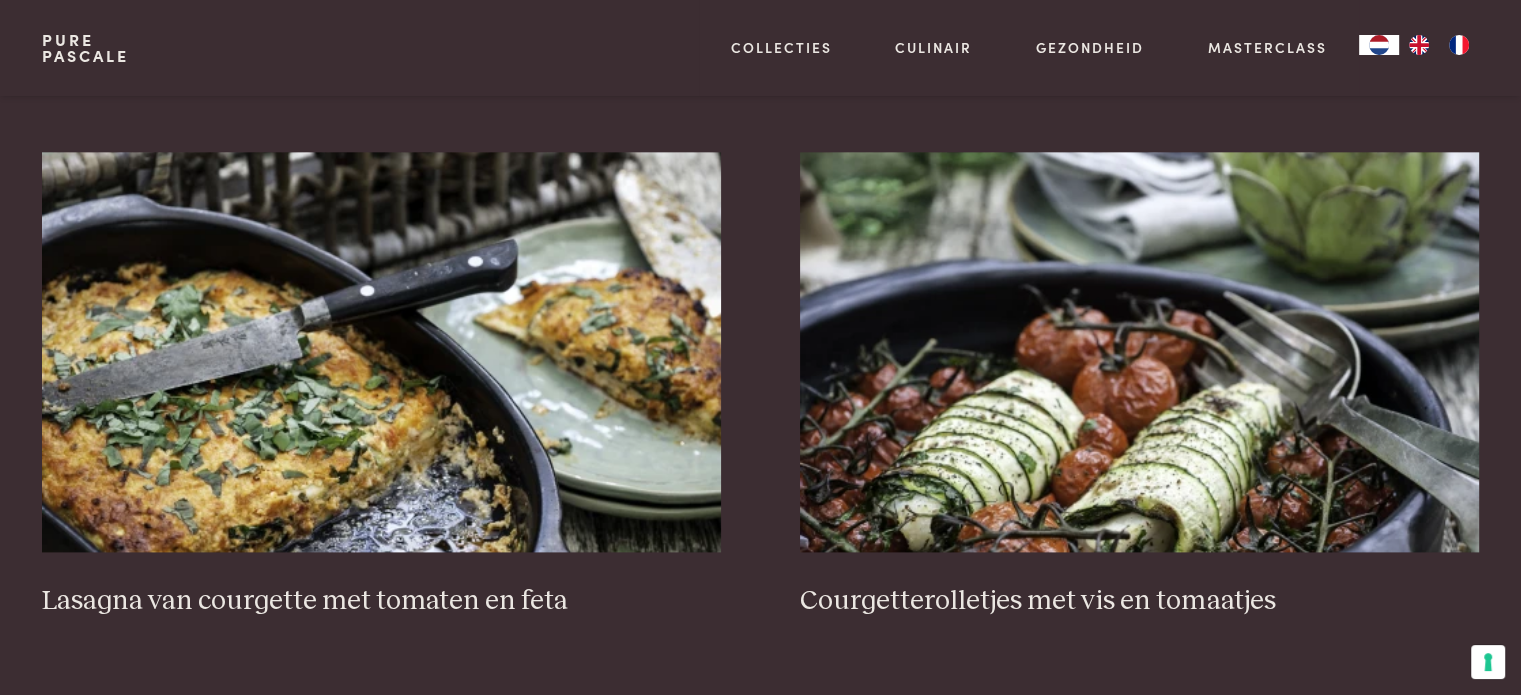 scroll, scrollTop: 2586, scrollLeft: 0, axis: vertical 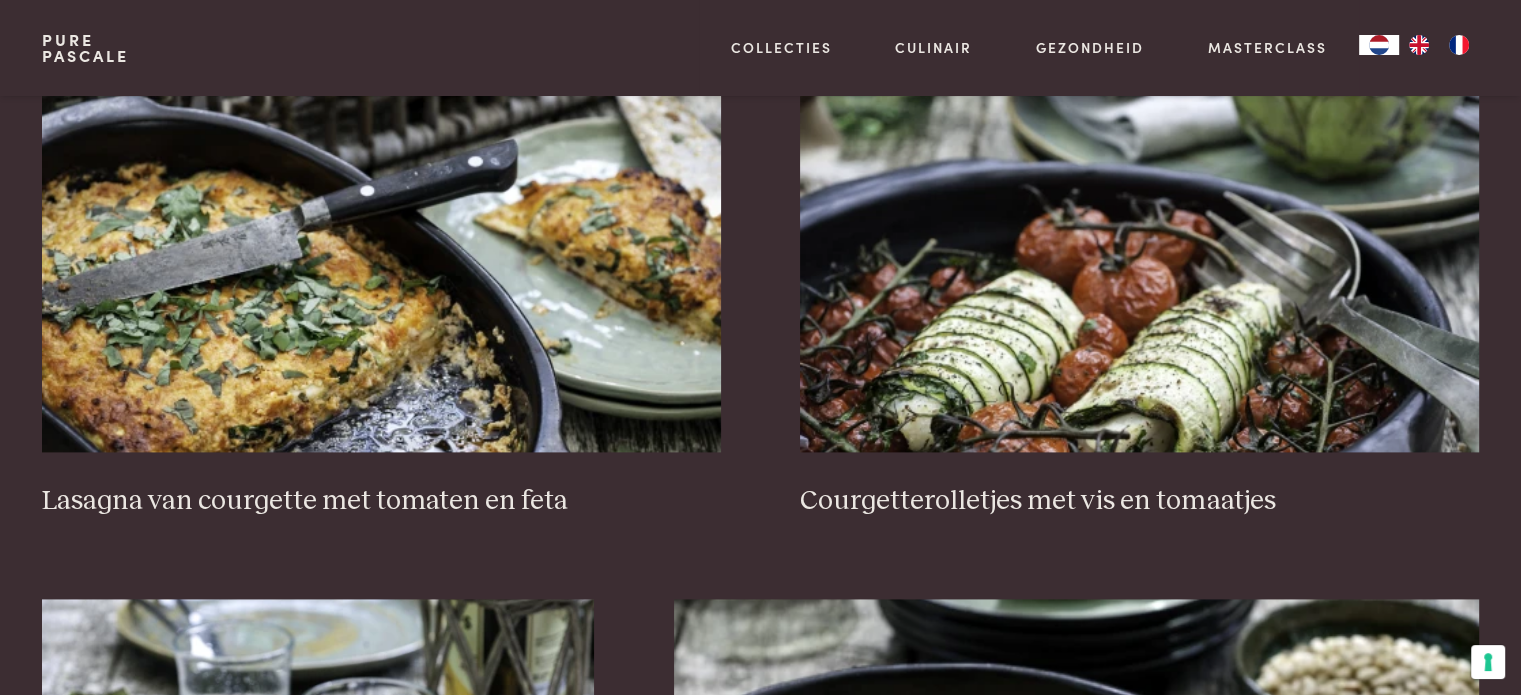 click on "Courgette opgevuld met lamsgehakt" at bounding box center [1203, -45] 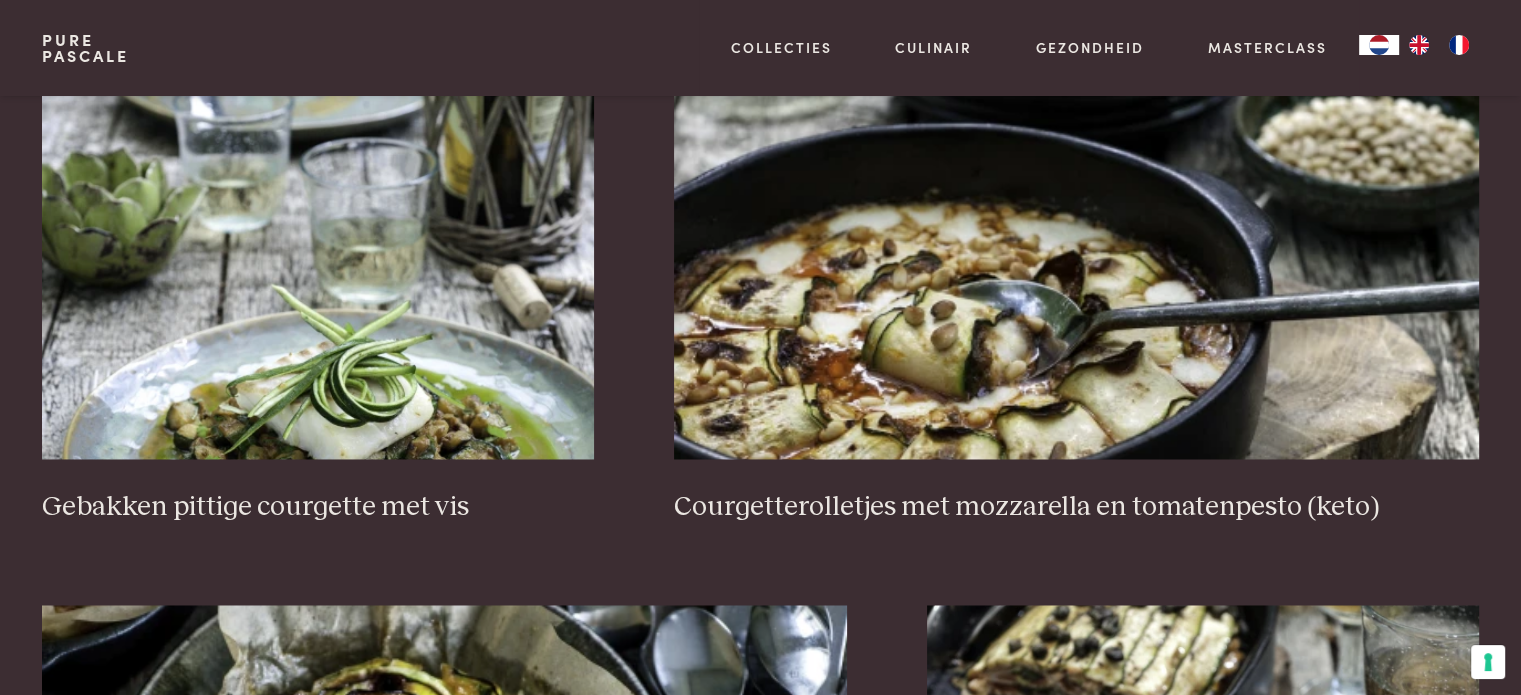 scroll, scrollTop: 3186, scrollLeft: 0, axis: vertical 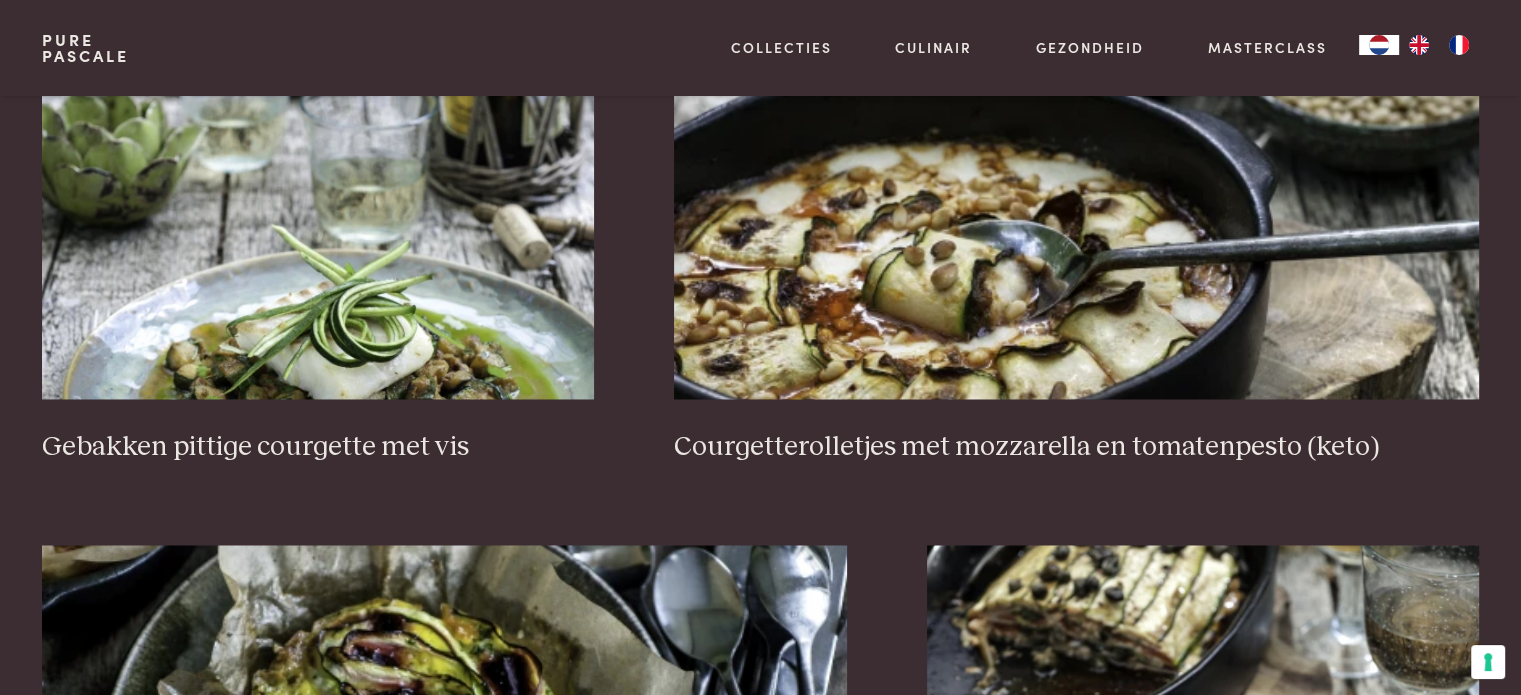 click on "Lasagna van courgette met tomaten en feta" at bounding box center [381, -99] 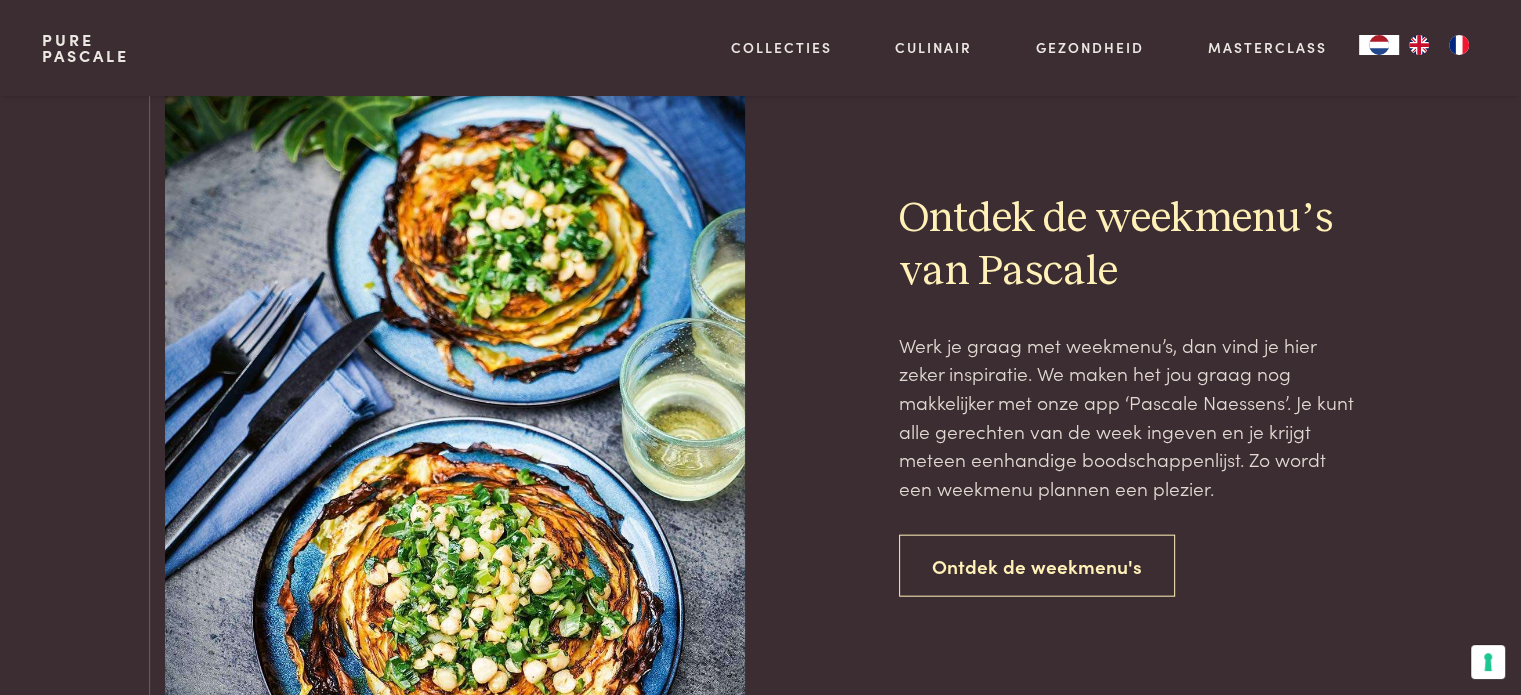 scroll, scrollTop: 4586, scrollLeft: 0, axis: vertical 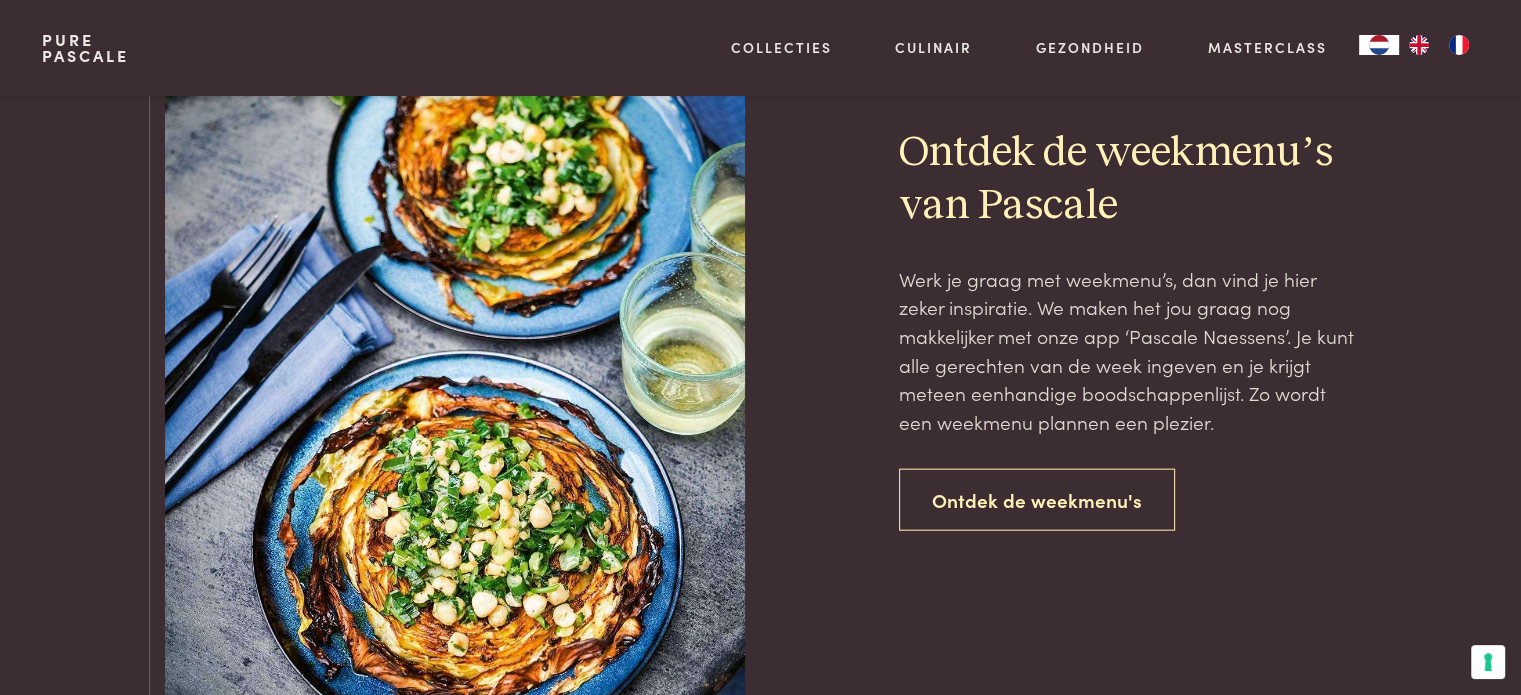 click on "4" at bounding box center [798, -243] 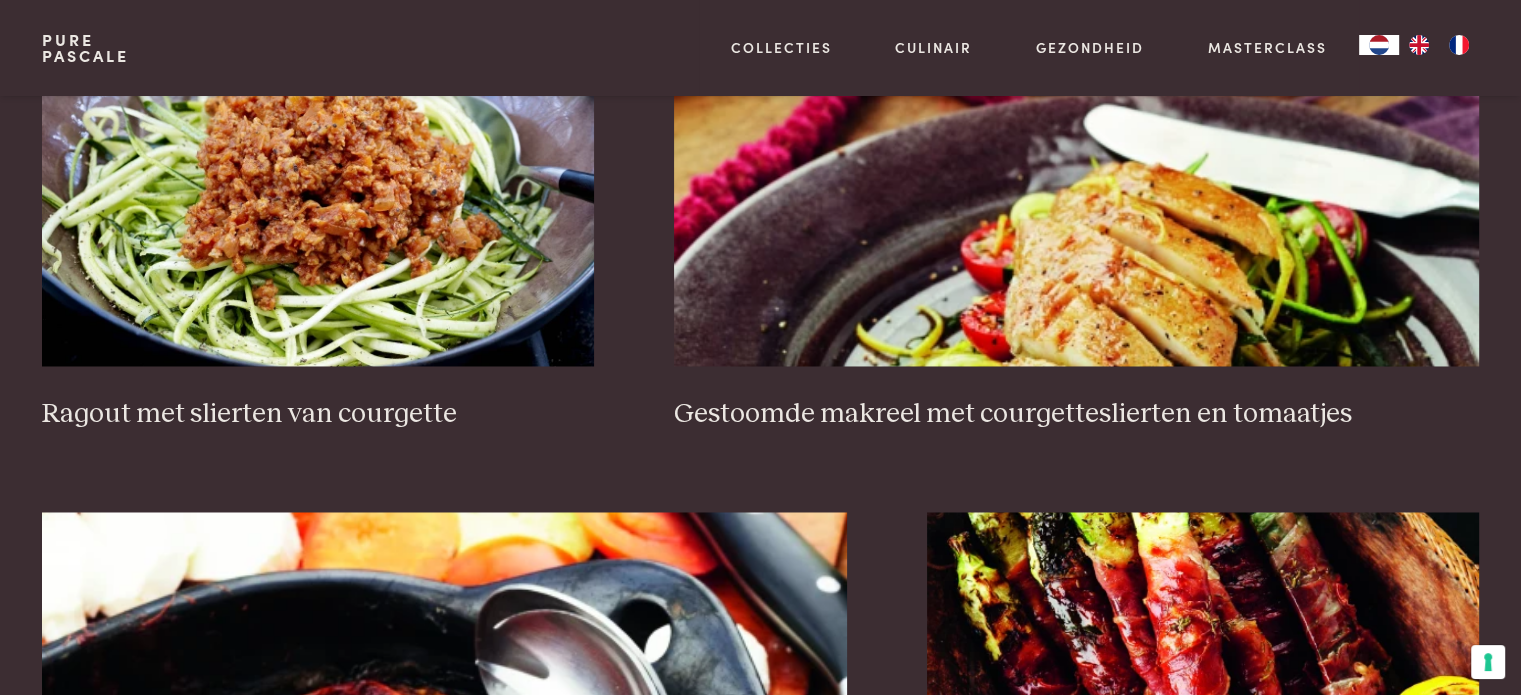 scroll, scrollTop: 3186, scrollLeft: 0, axis: vertical 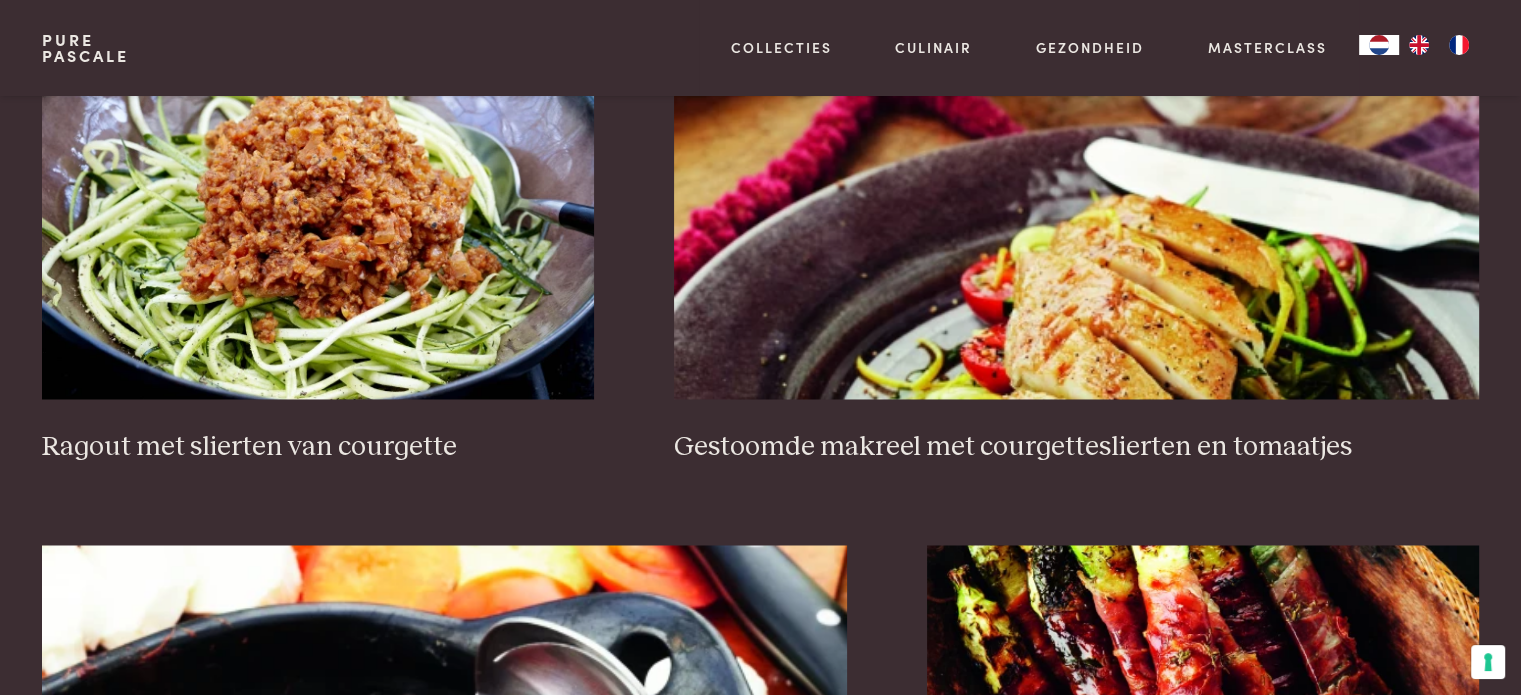 click on "Tian van mozzarella, courgette, aubergine en tomaat (keto)" at bounding box center (1139, -116) 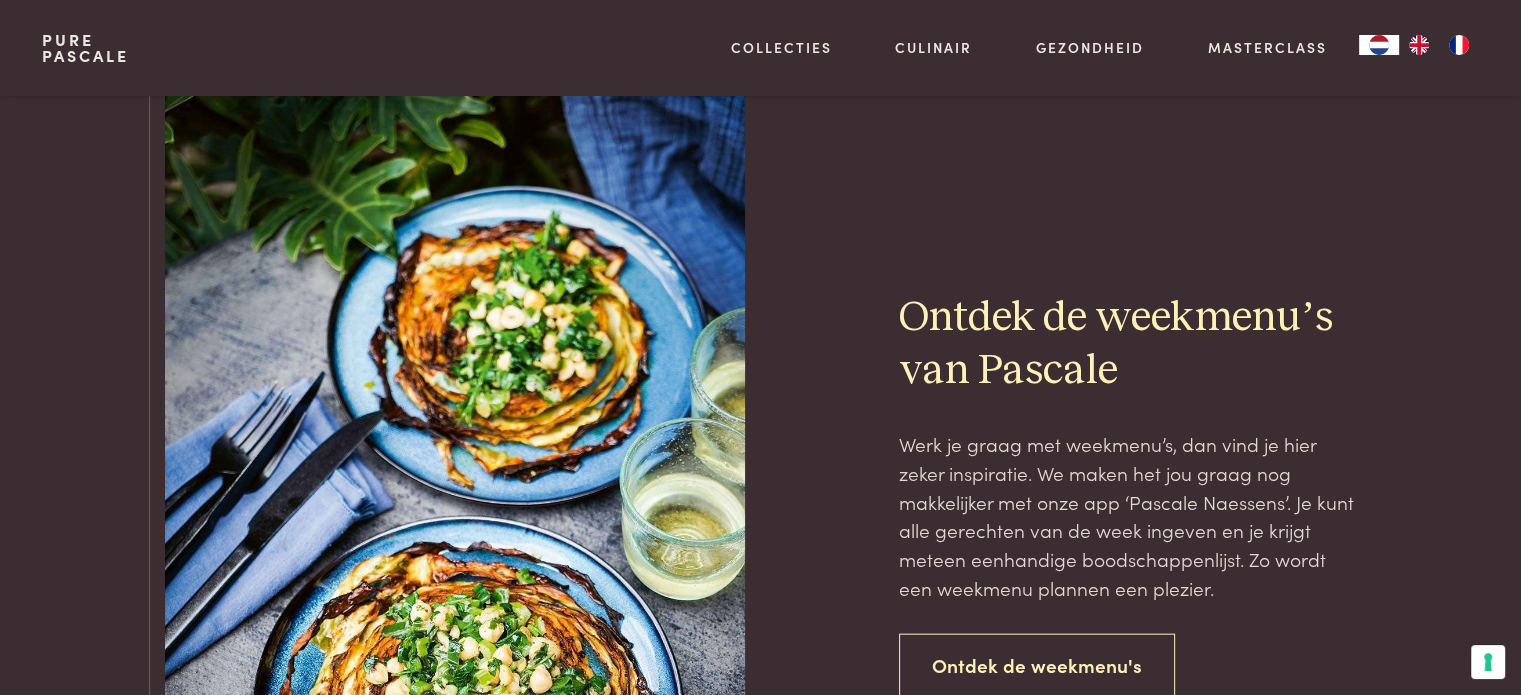 scroll, scrollTop: 4486, scrollLeft: 0, axis: vertical 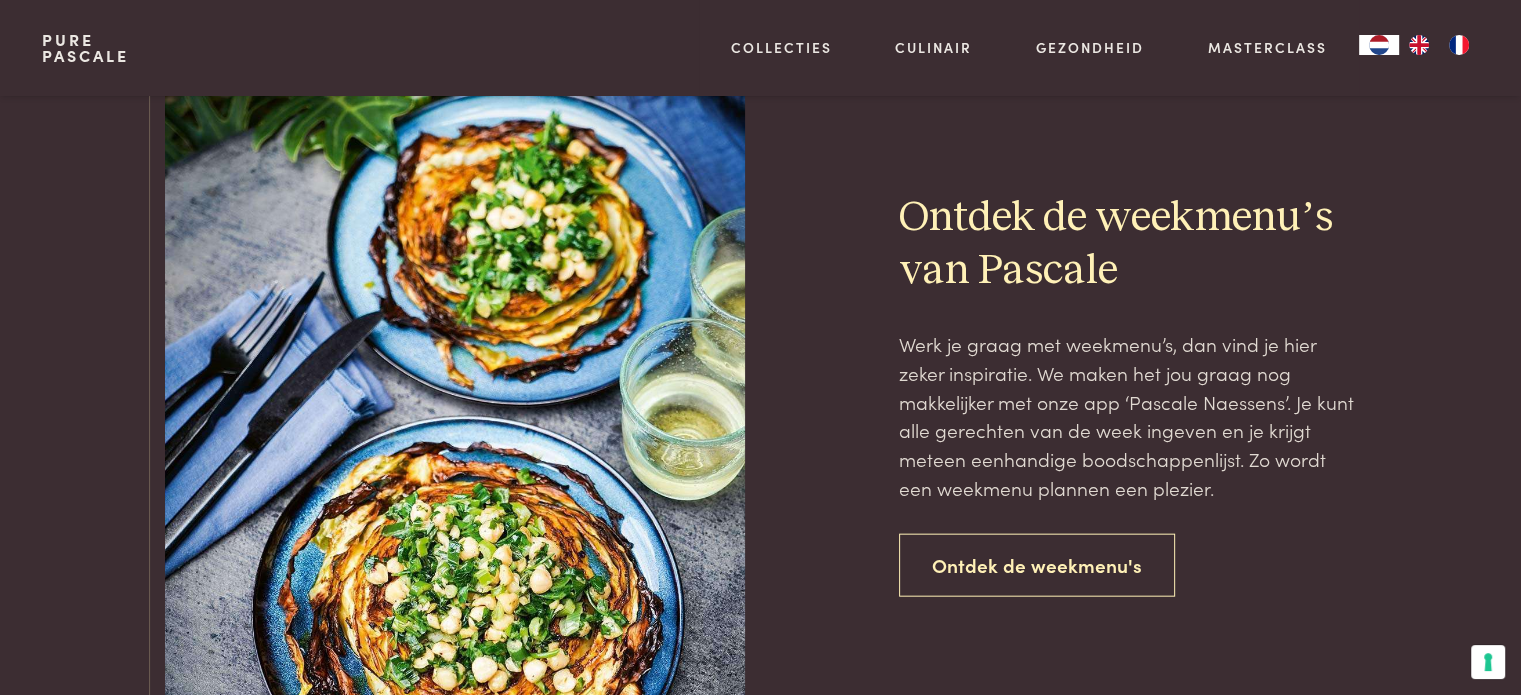 click on "Ovenschotel met tomaat, aubergine, courgette en mozzarella" at bounding box center (444, -307) 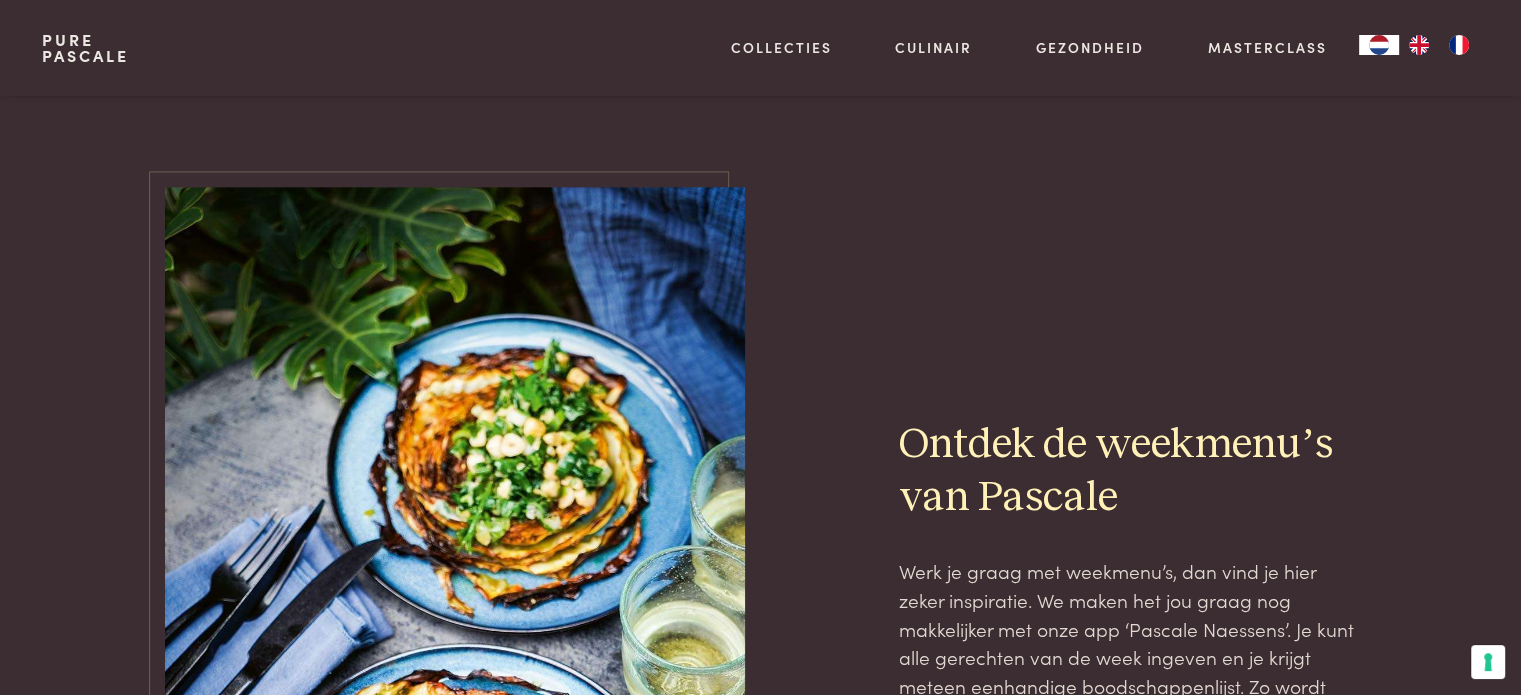 scroll, scrollTop: 2986, scrollLeft: 0, axis: vertical 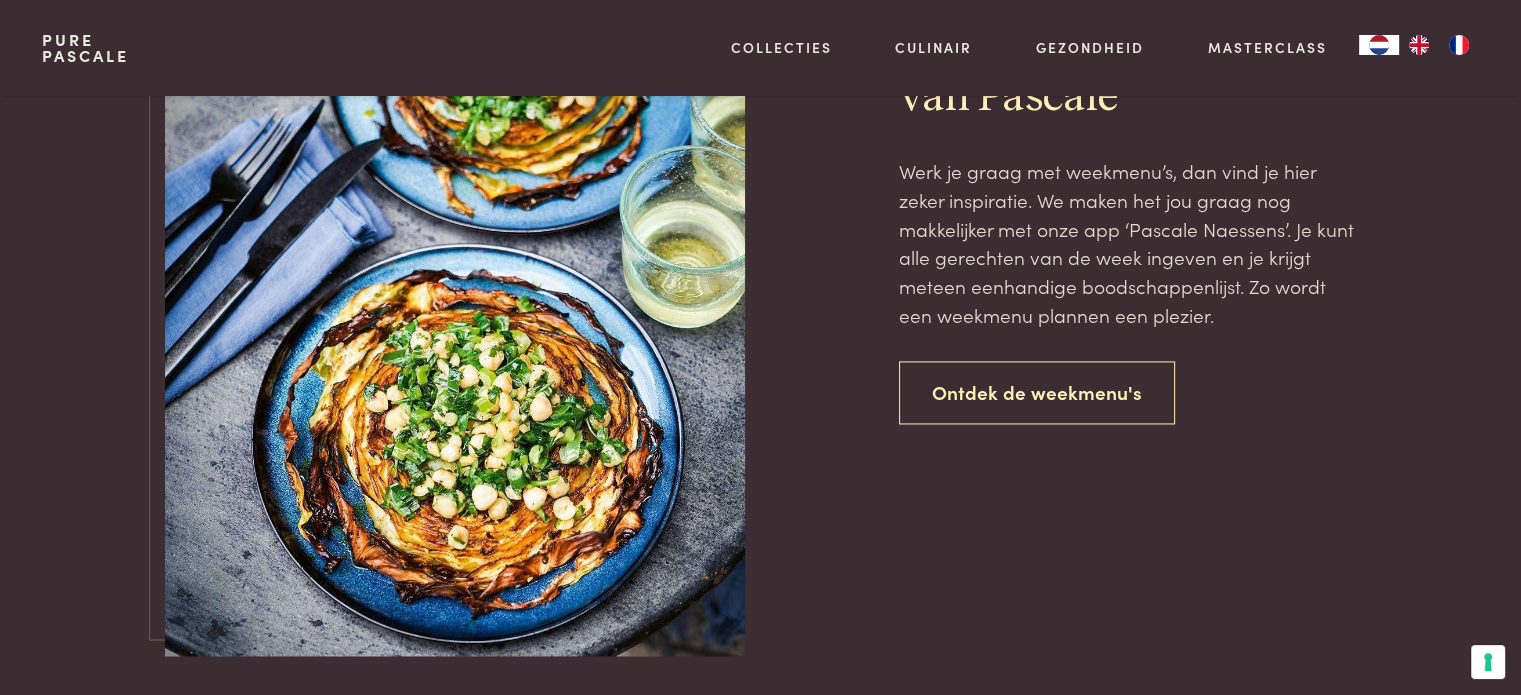 click on "1" at bounding box center (686, -351) 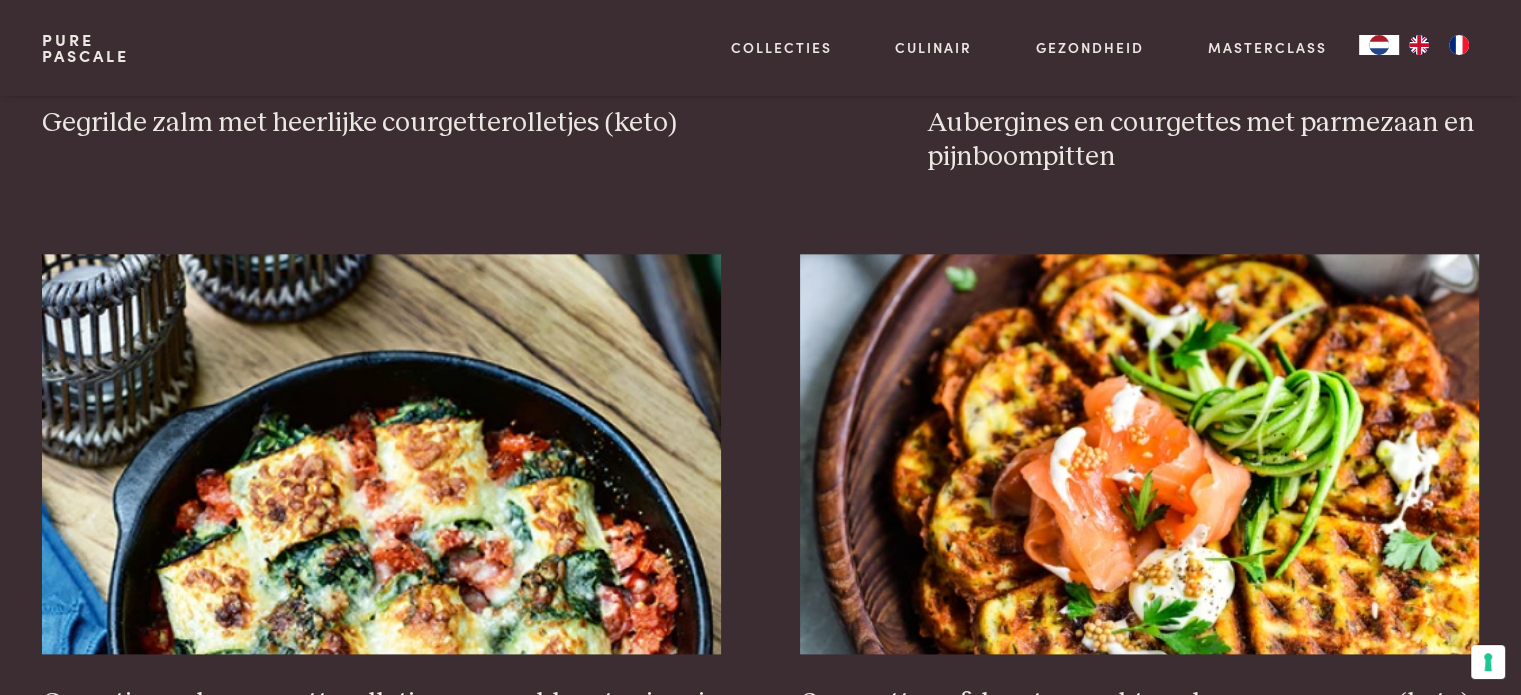 scroll, scrollTop: 2486, scrollLeft: 0, axis: vertical 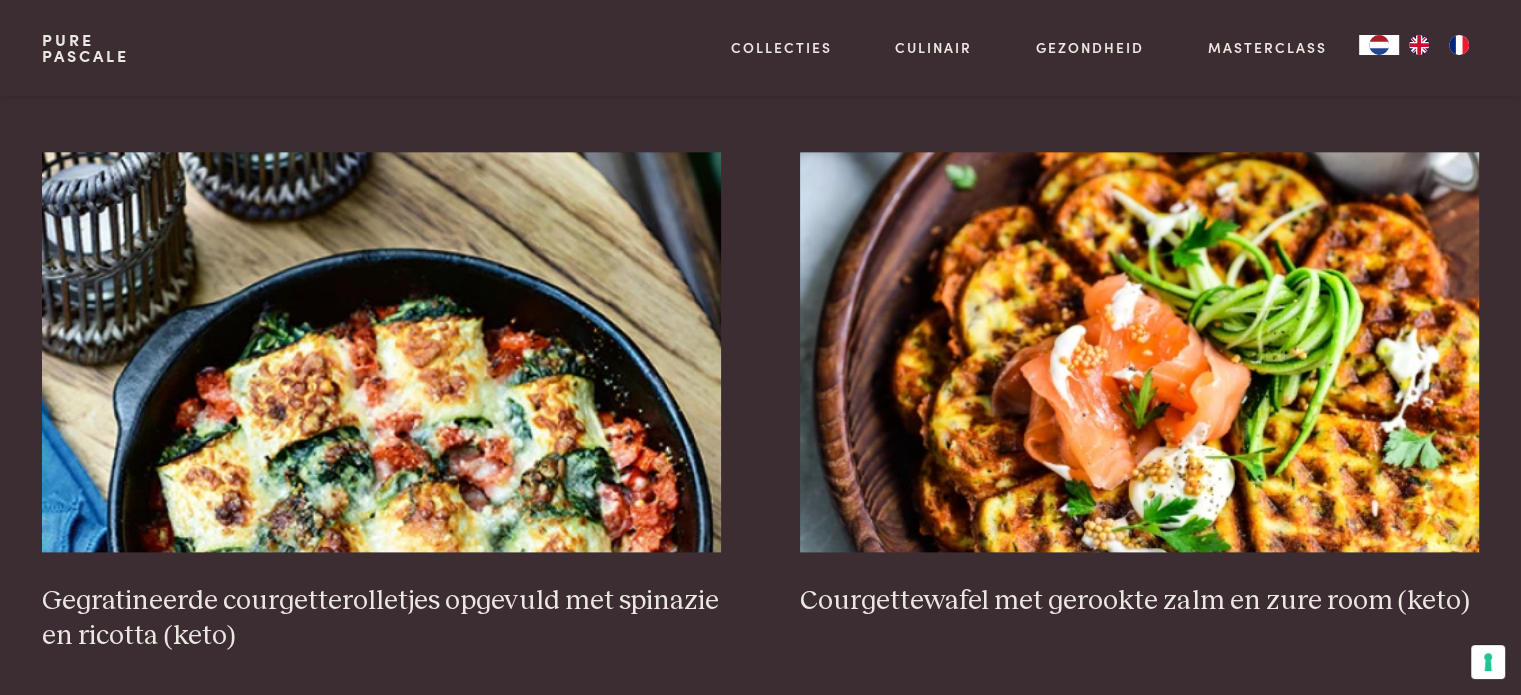click on "Aubergines en courgettes met parmezaan en pijnboompitten" at bounding box center [1203, 38] 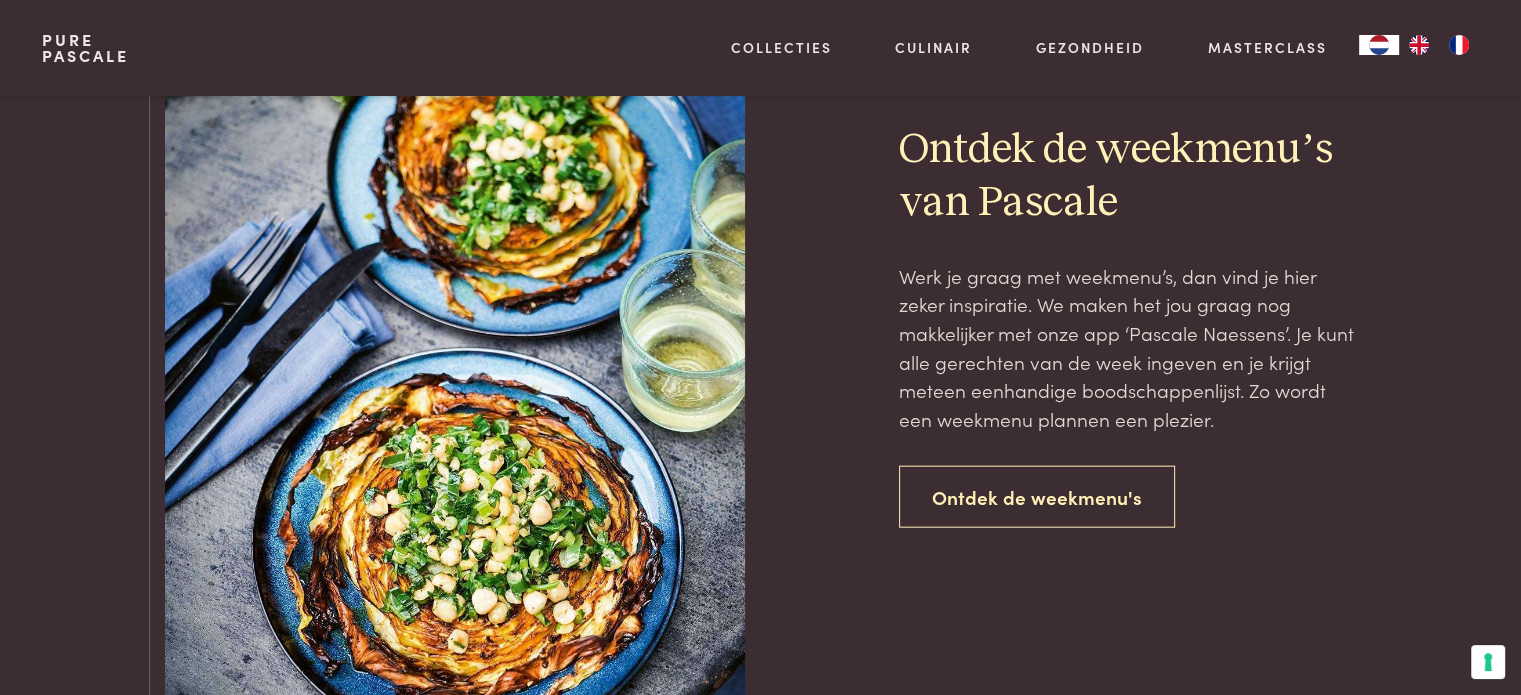 scroll, scrollTop: 4586, scrollLeft: 0, axis: vertical 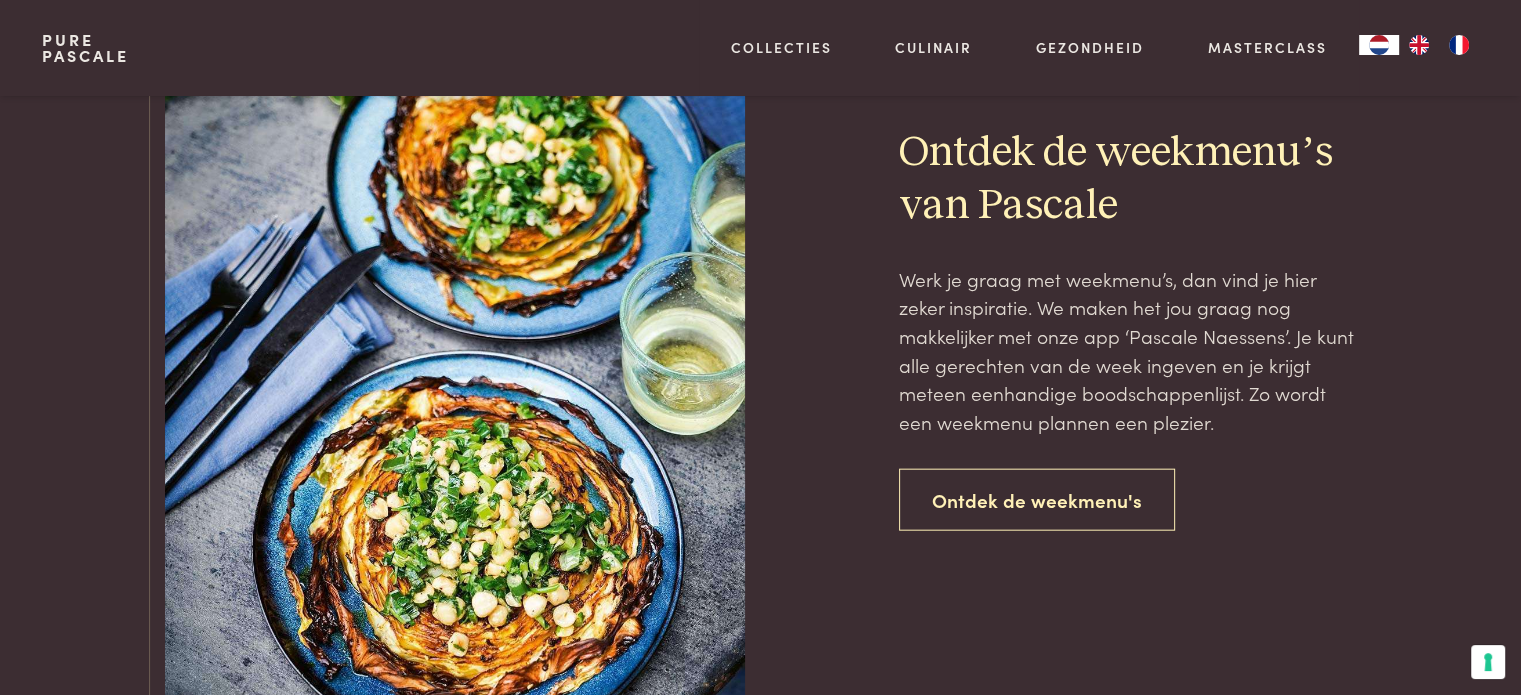 click on "2" at bounding box center (723, -243) 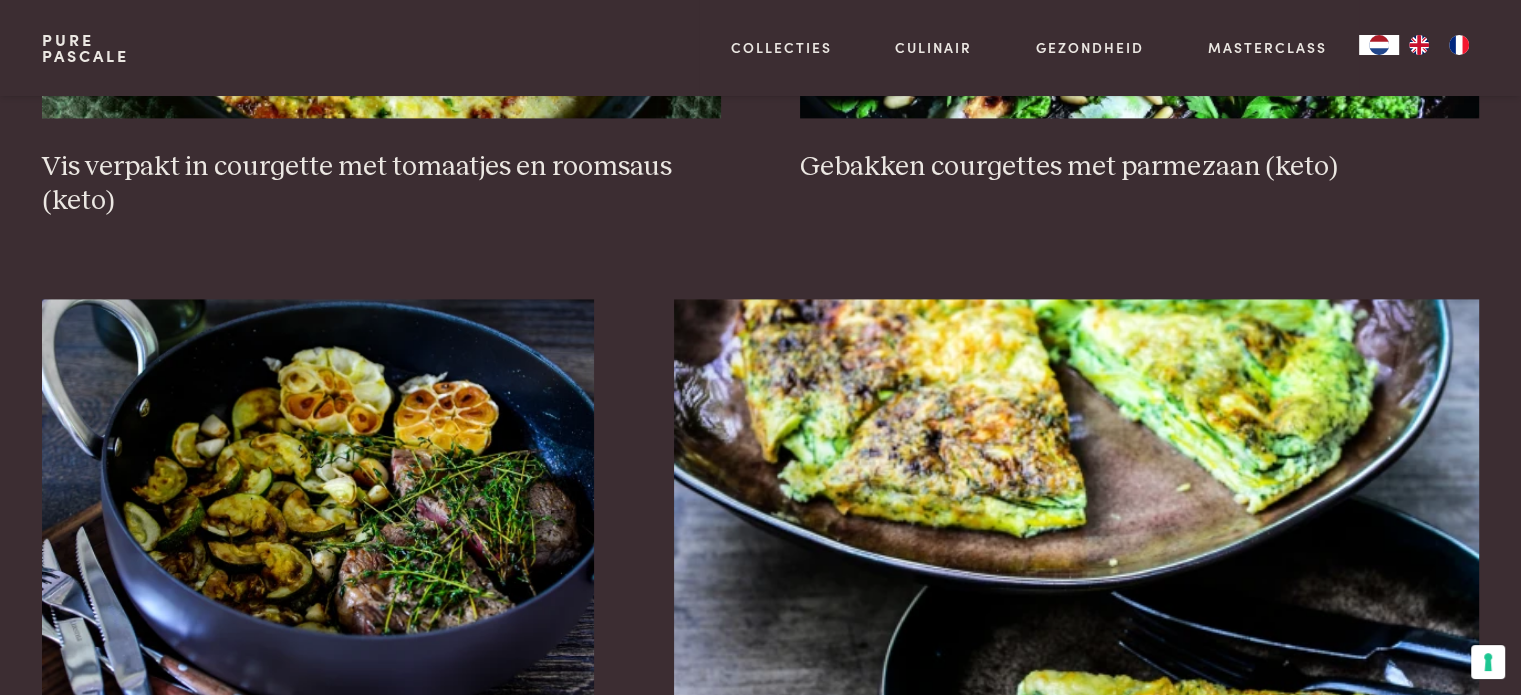 scroll, scrollTop: 3086, scrollLeft: 0, axis: vertical 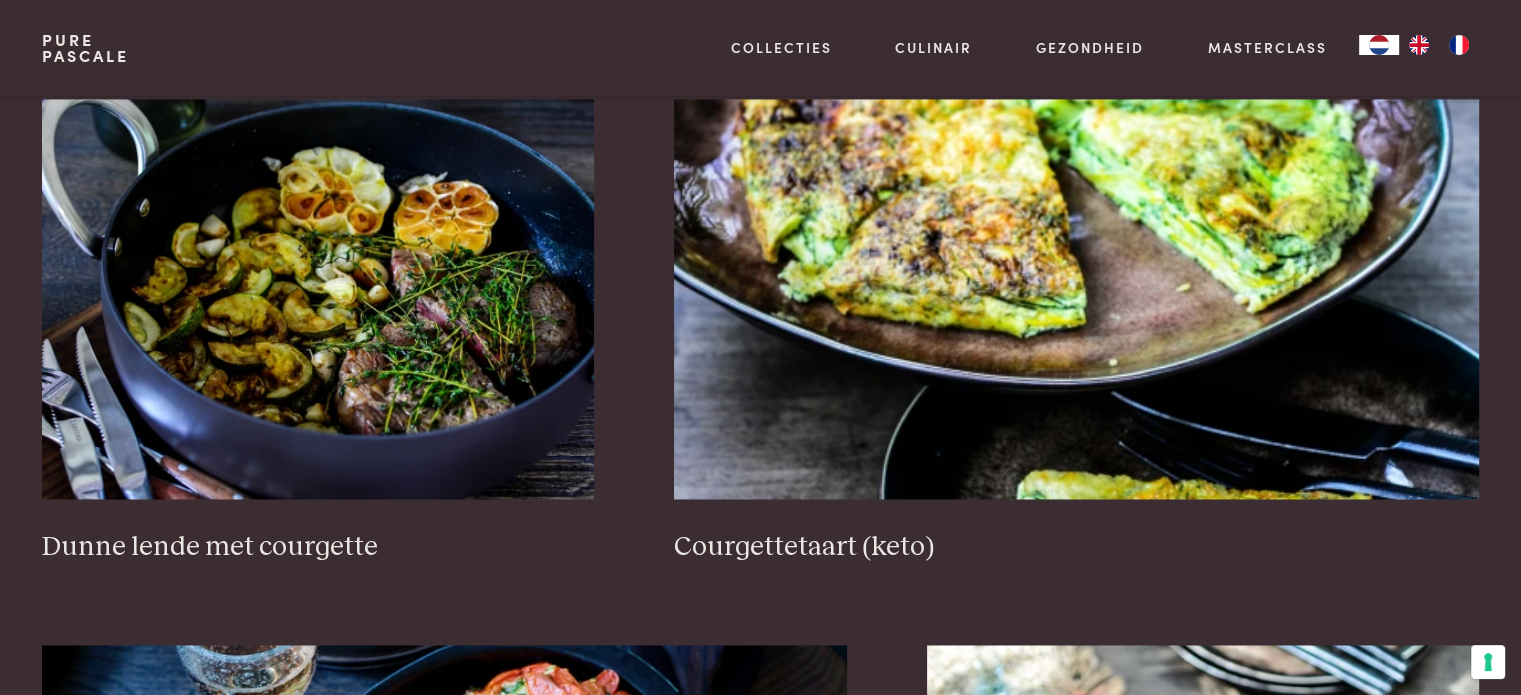 click on "Gebakken courgettes met parmezaan (keto)" at bounding box center [1139, -33] 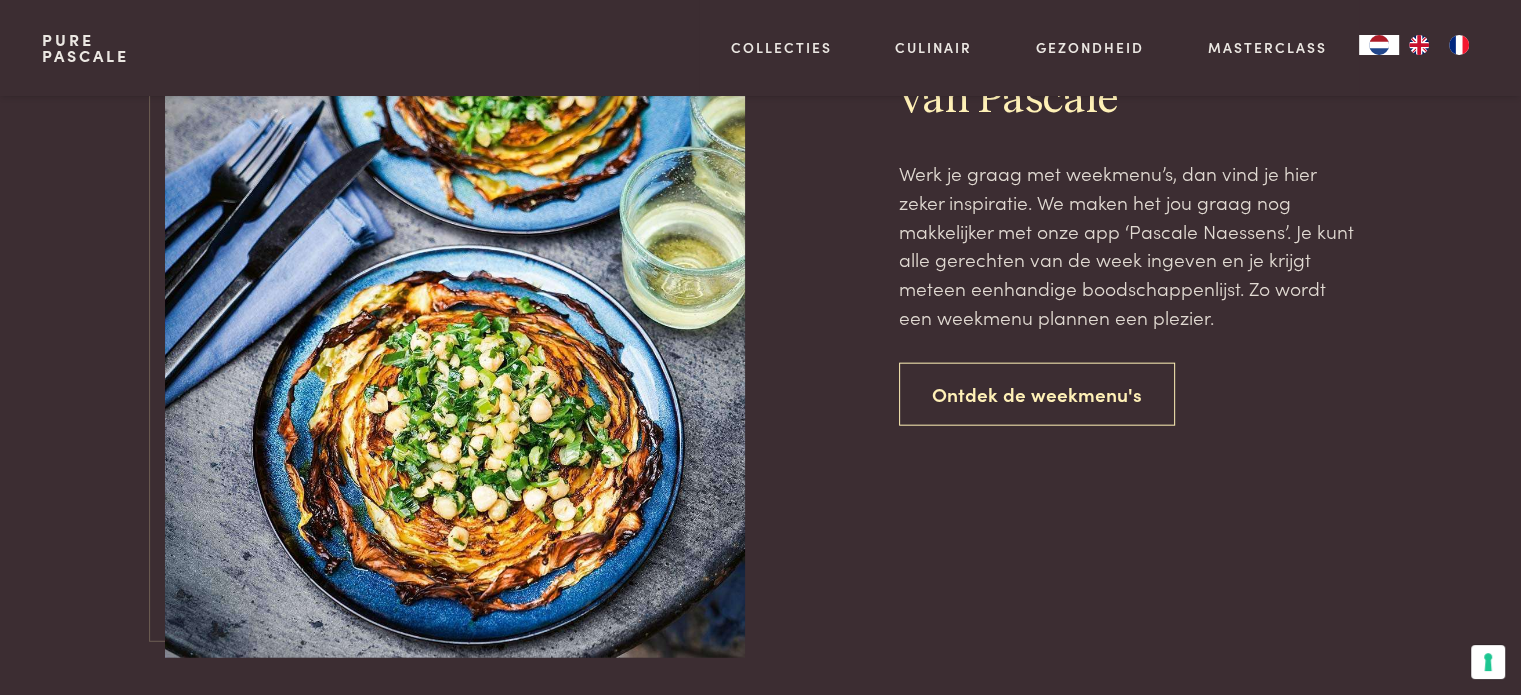 scroll, scrollTop: 4686, scrollLeft: 0, axis: vertical 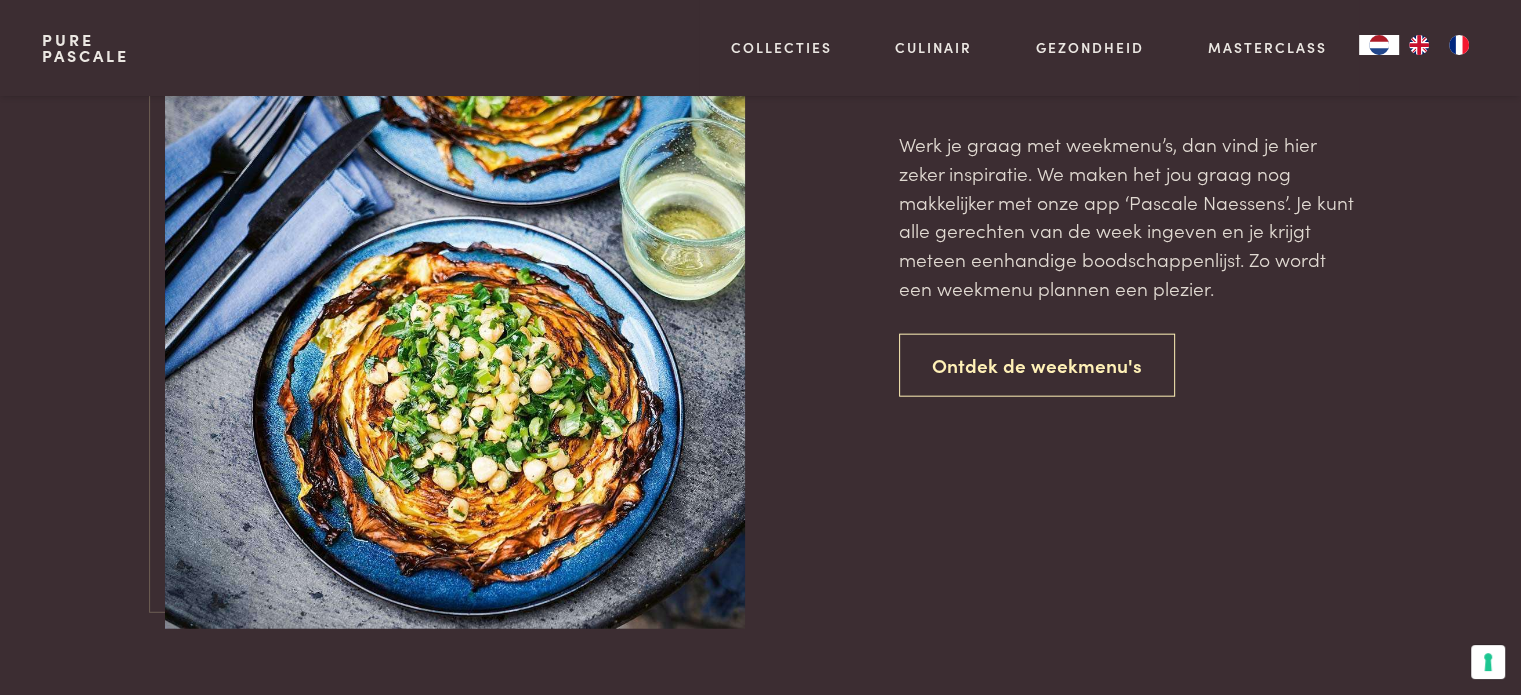 click on "3" at bounding box center [761, -378] 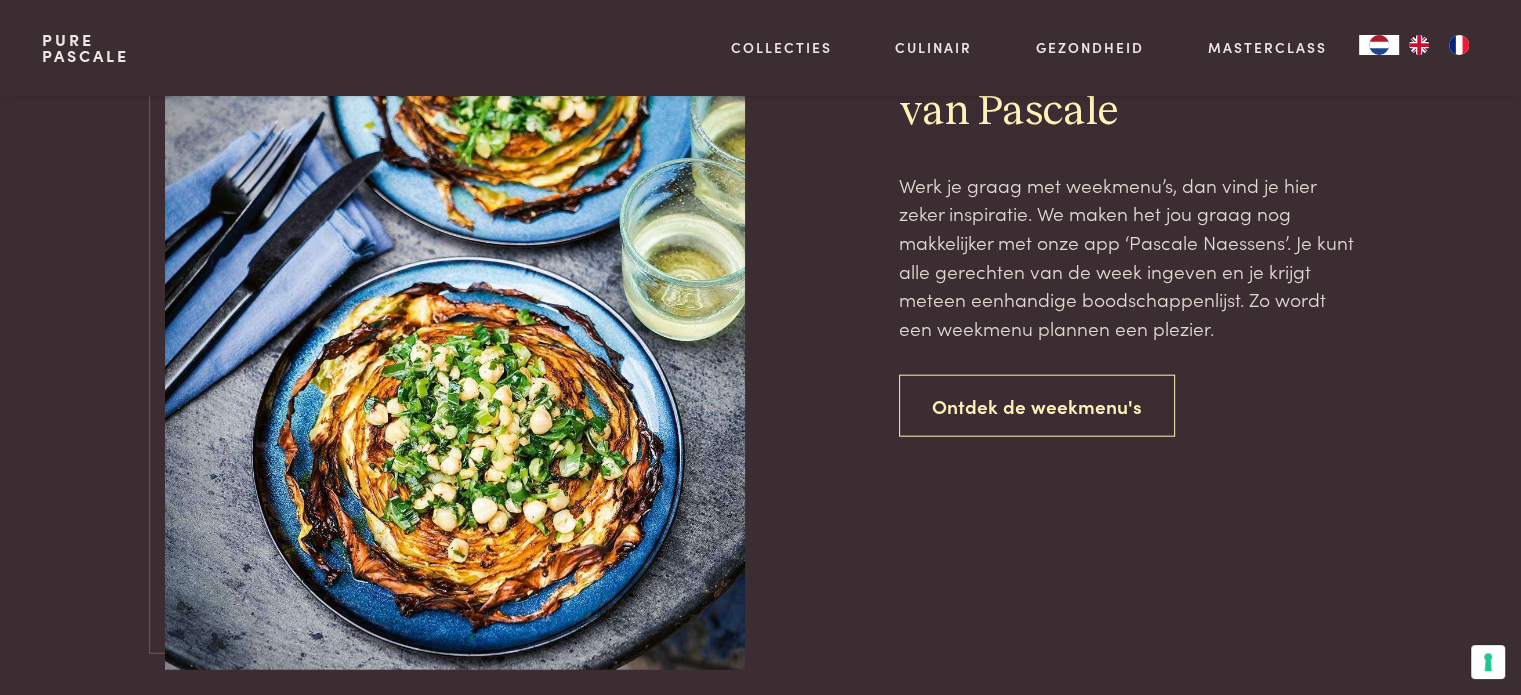 scroll, scrollTop: 4786, scrollLeft: 0, axis: vertical 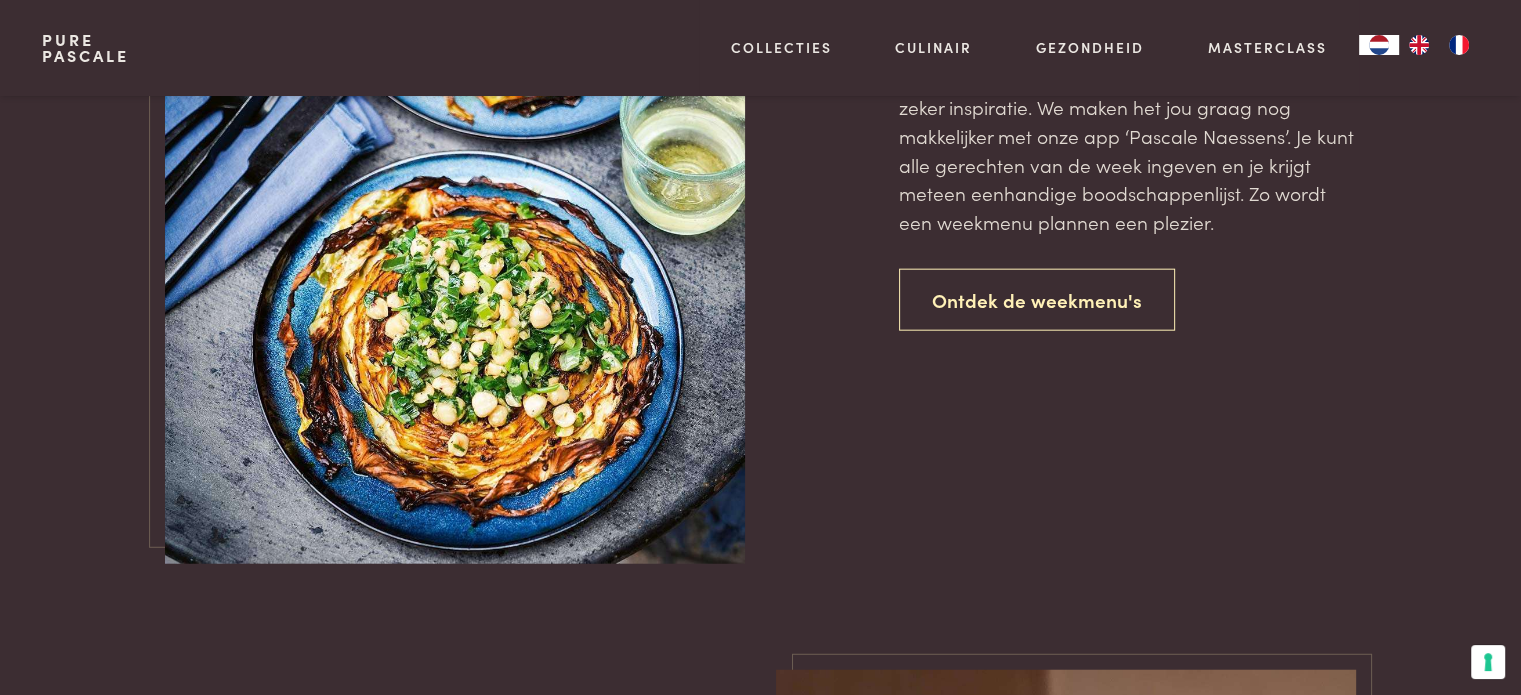 click on "4" at bounding box center (798, -443) 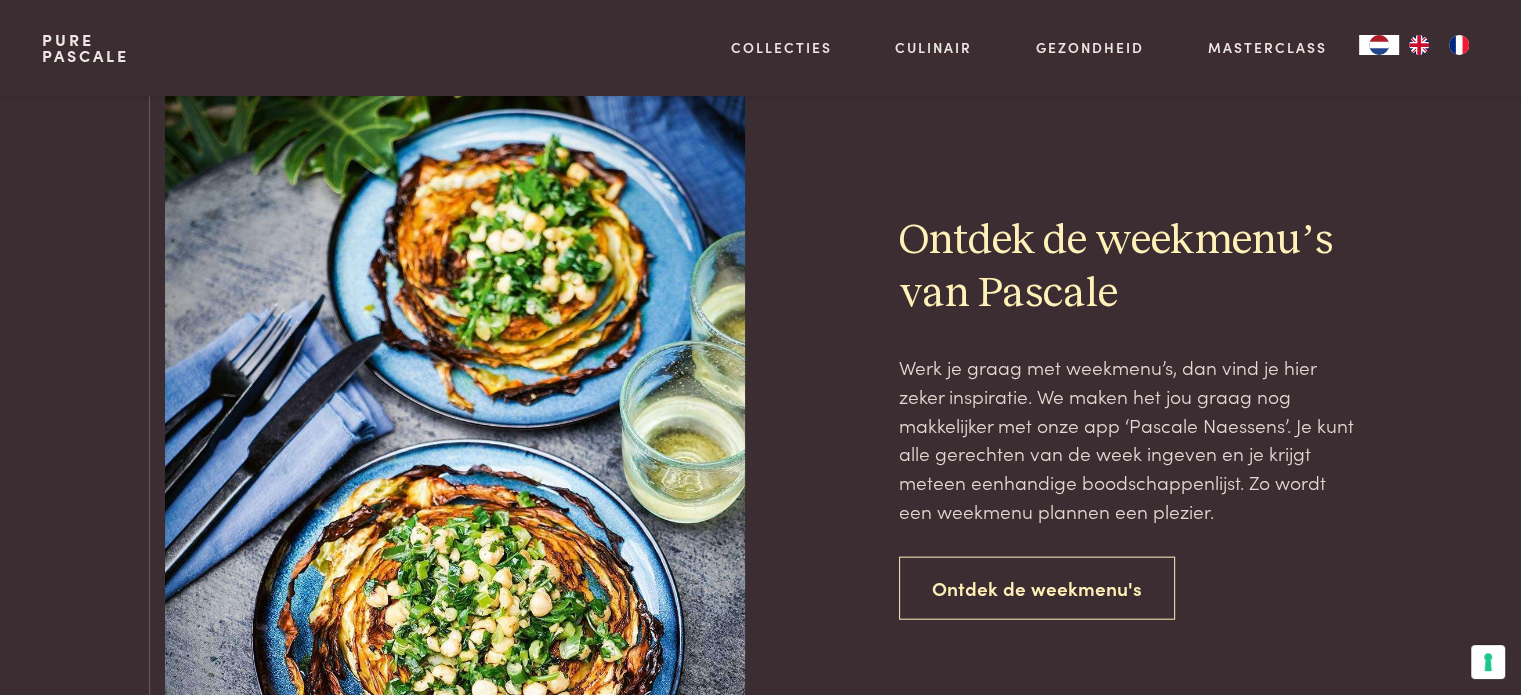 scroll, scrollTop: 4486, scrollLeft: 0, axis: vertical 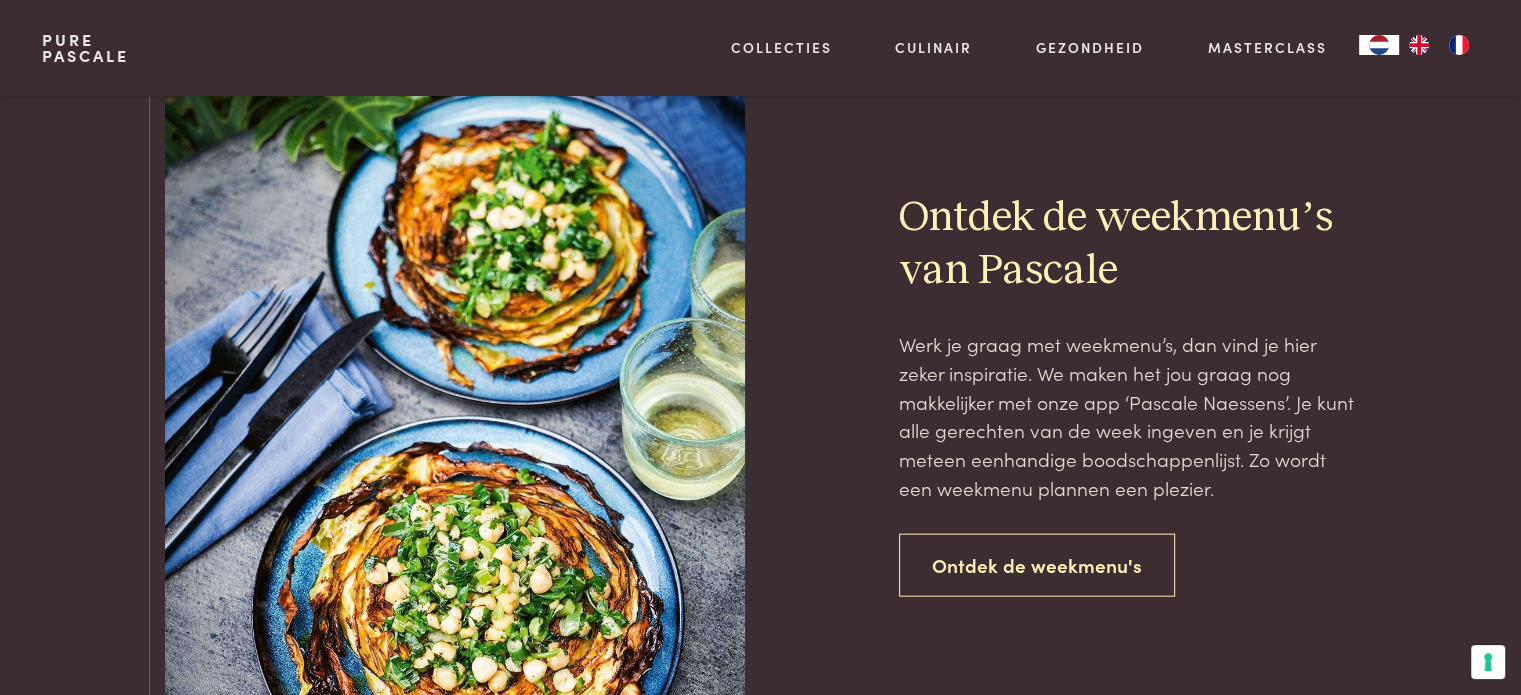 click on "Ovenschotel met tomaat, aubergine, courgette en mozzarella" at bounding box center [444, -307] 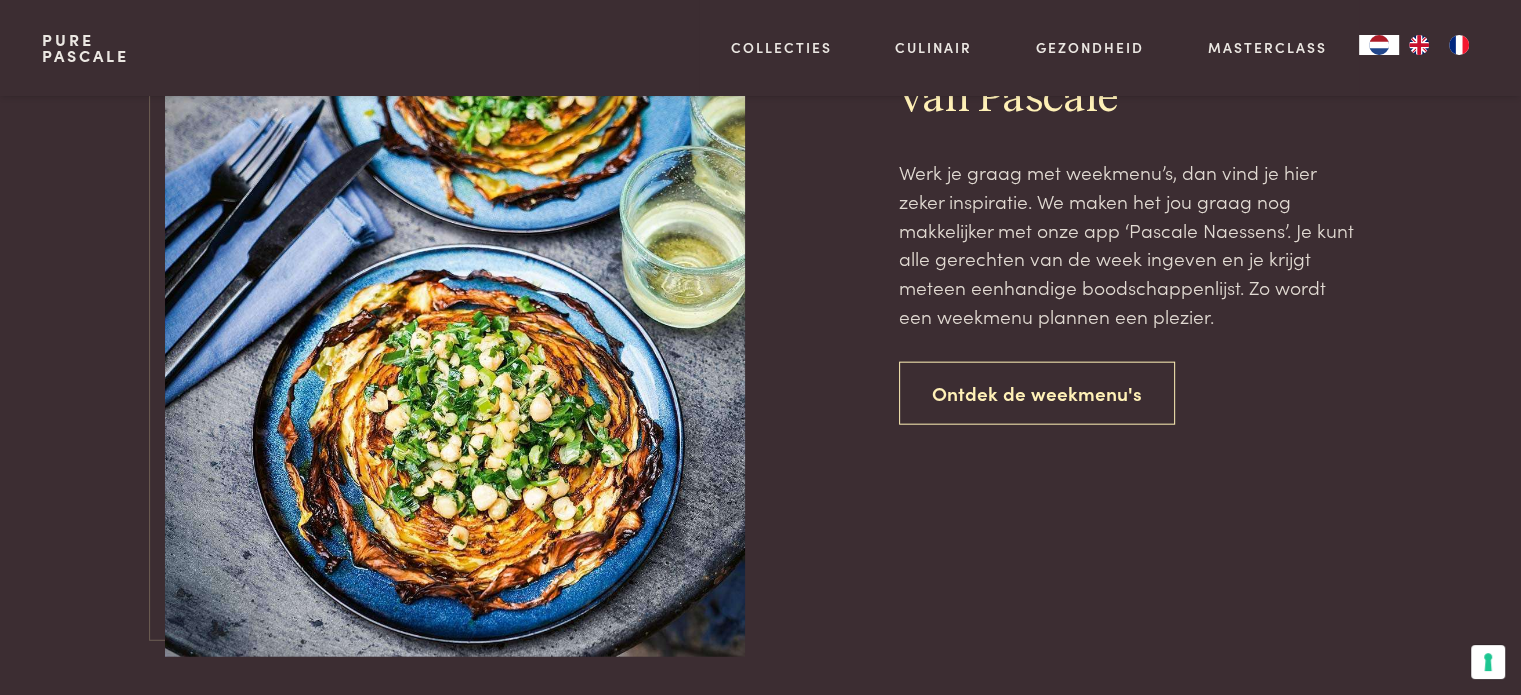 scroll, scrollTop: 4686, scrollLeft: 0, axis: vertical 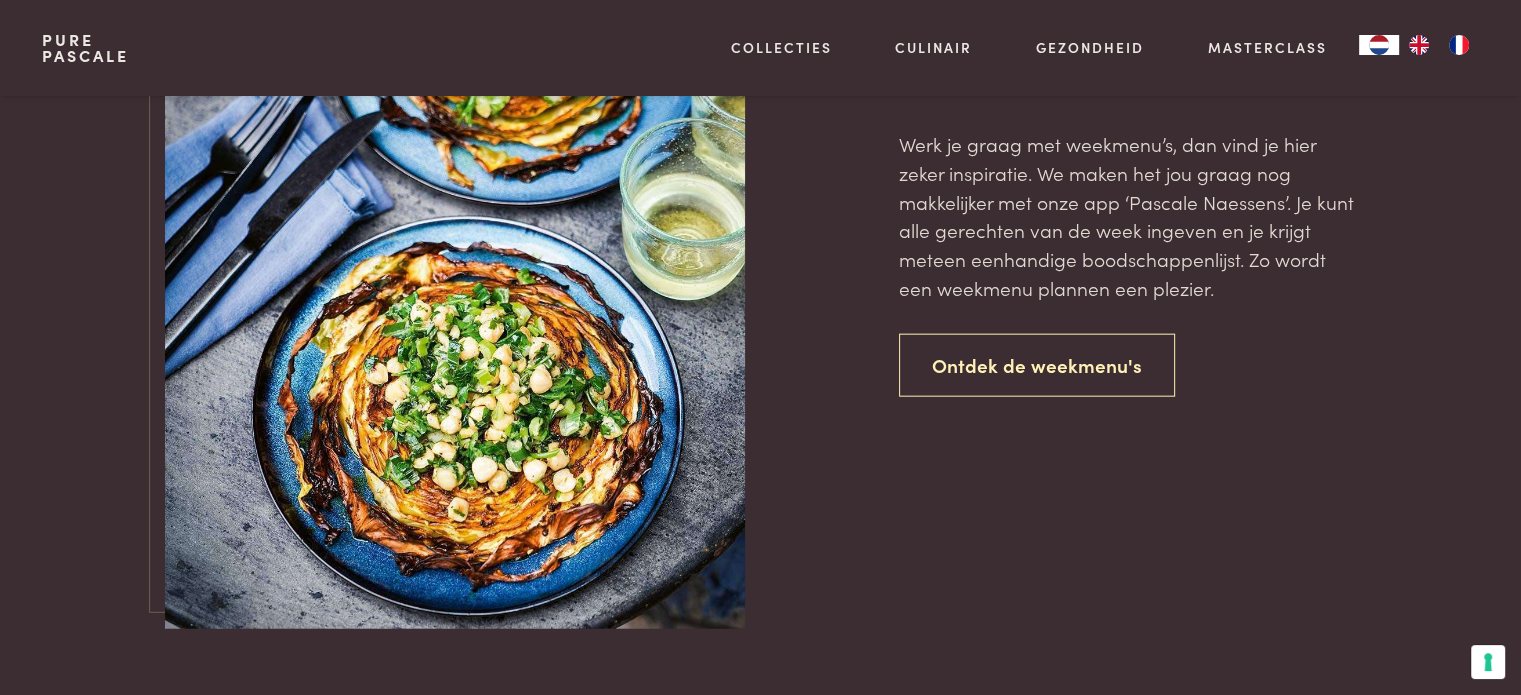 click on "5" at bounding box center [835, -378] 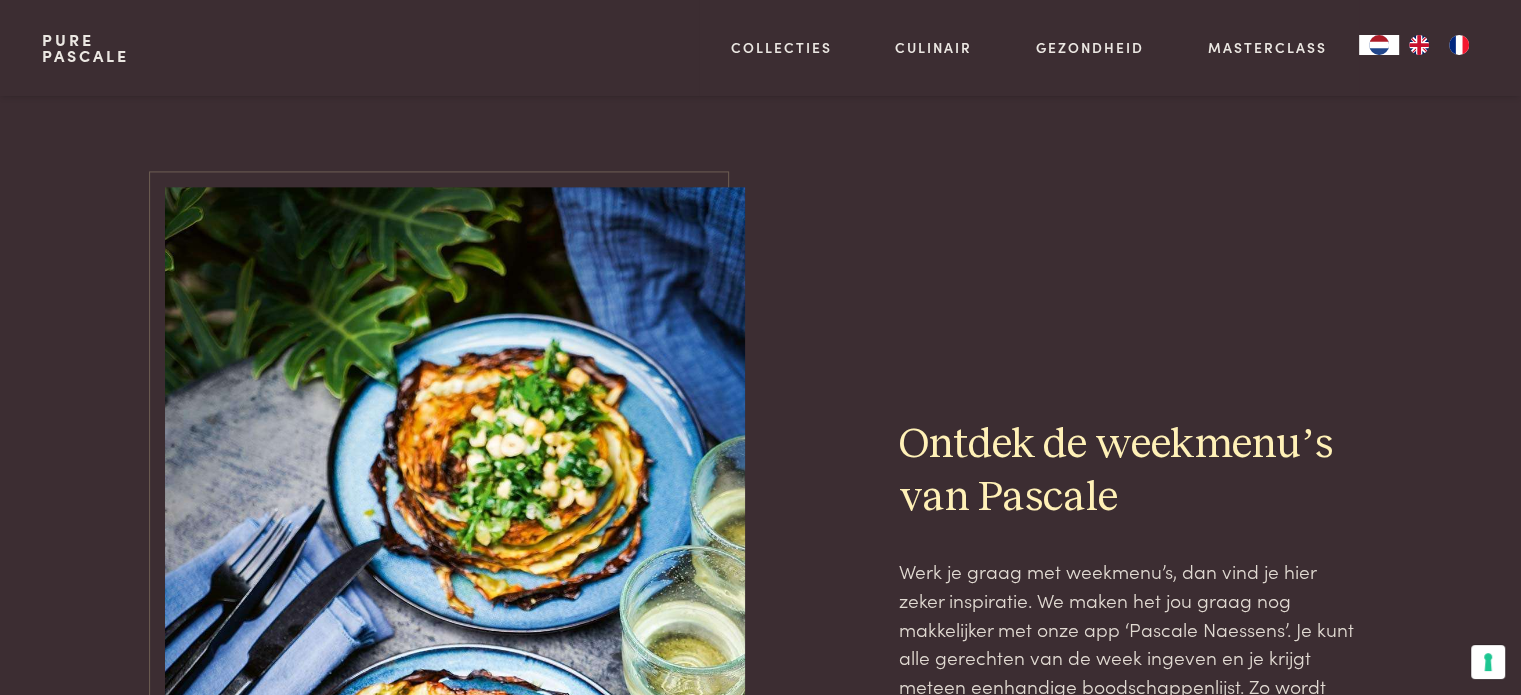 scroll, scrollTop: 2886, scrollLeft: 0, axis: vertical 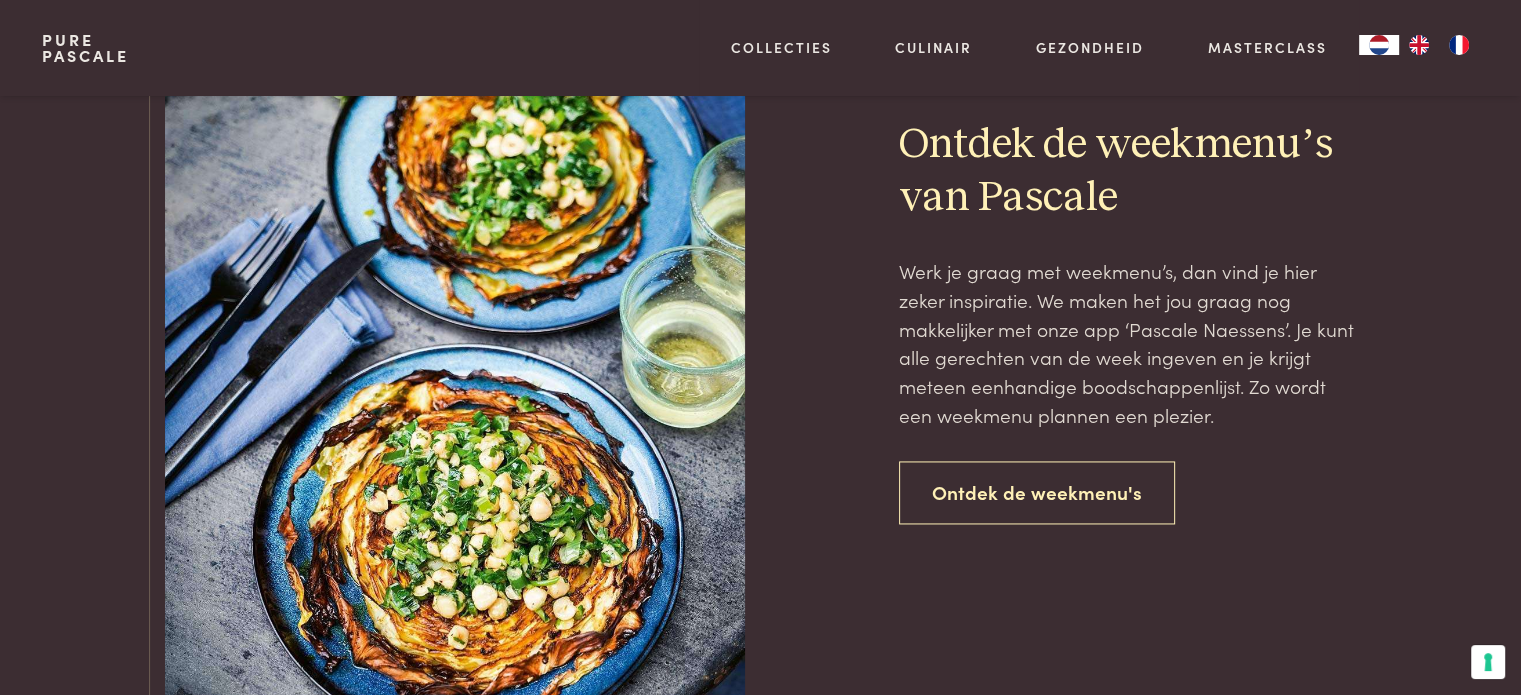 click on "2" at bounding box center [723, -251] 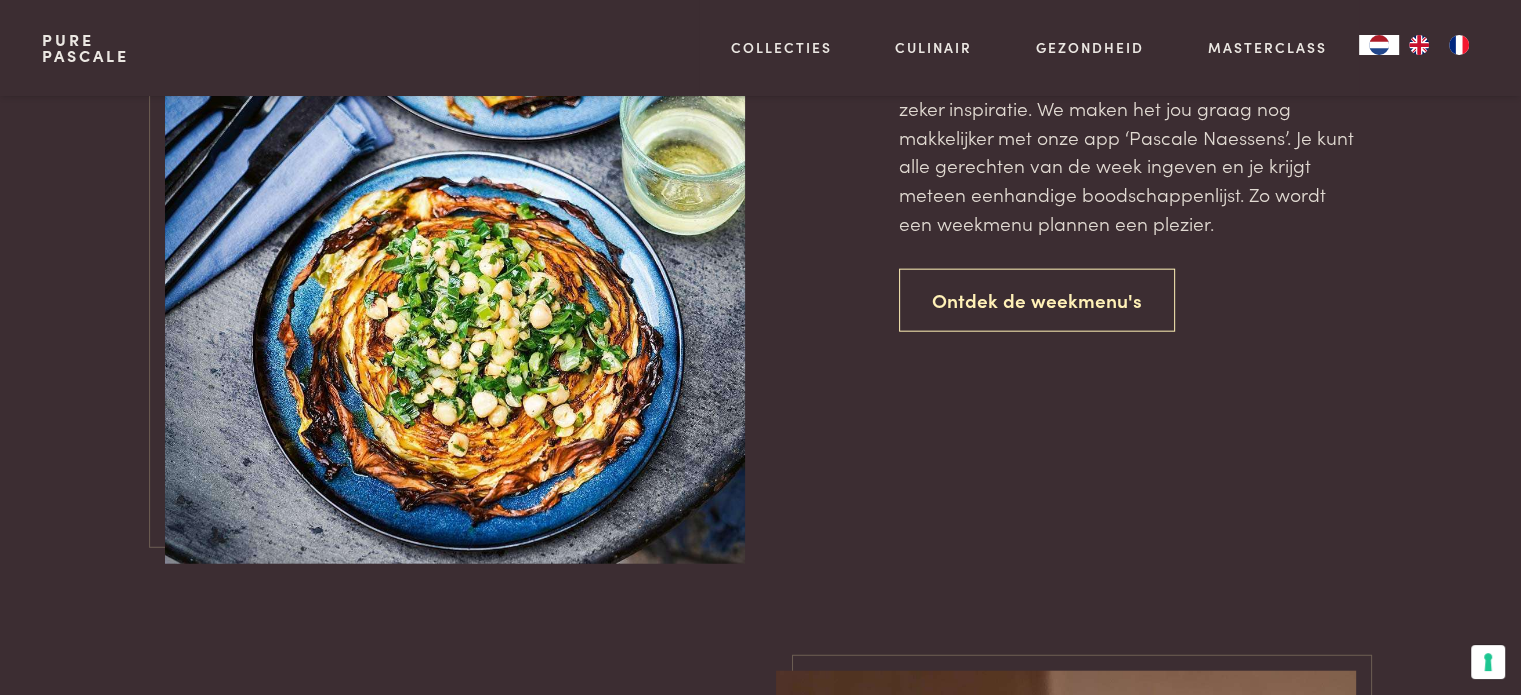 scroll, scrollTop: 4786, scrollLeft: 0, axis: vertical 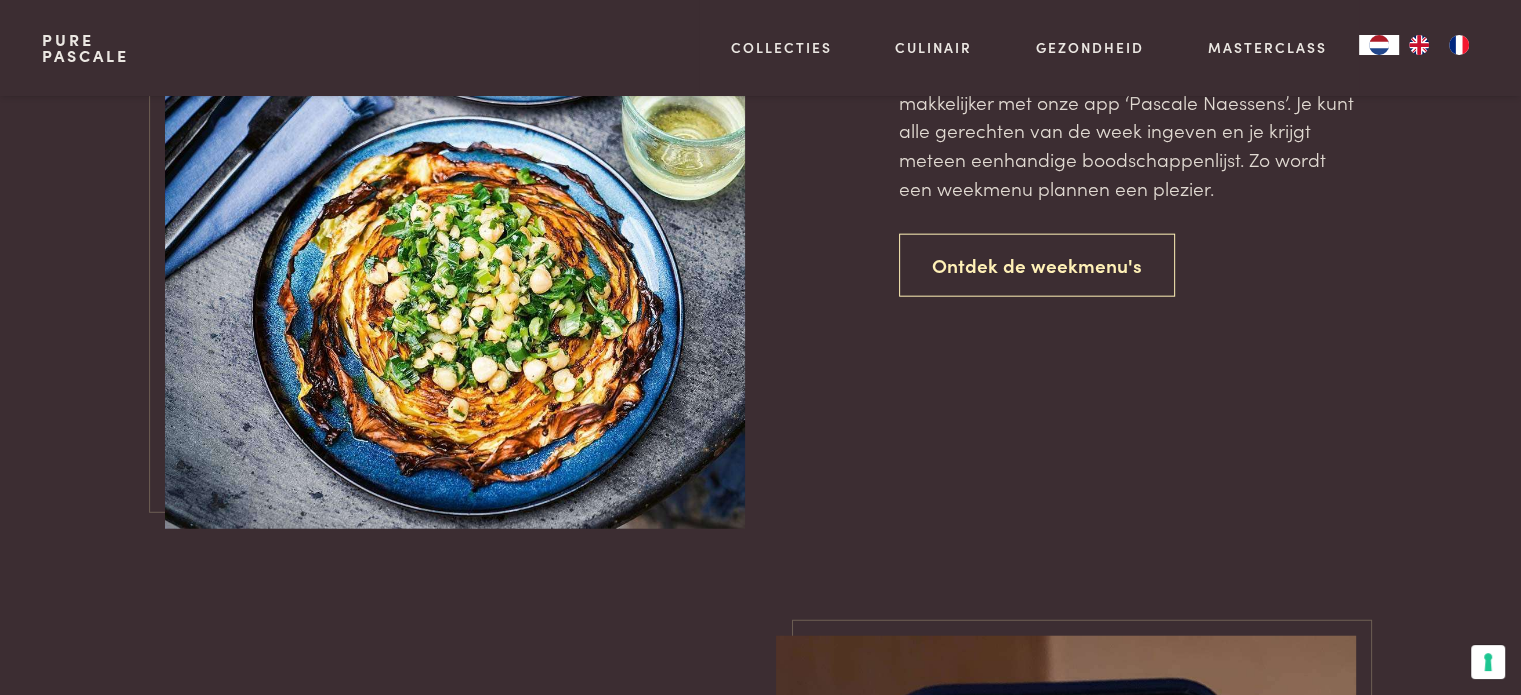 click on "1" at bounding box center [686, -478] 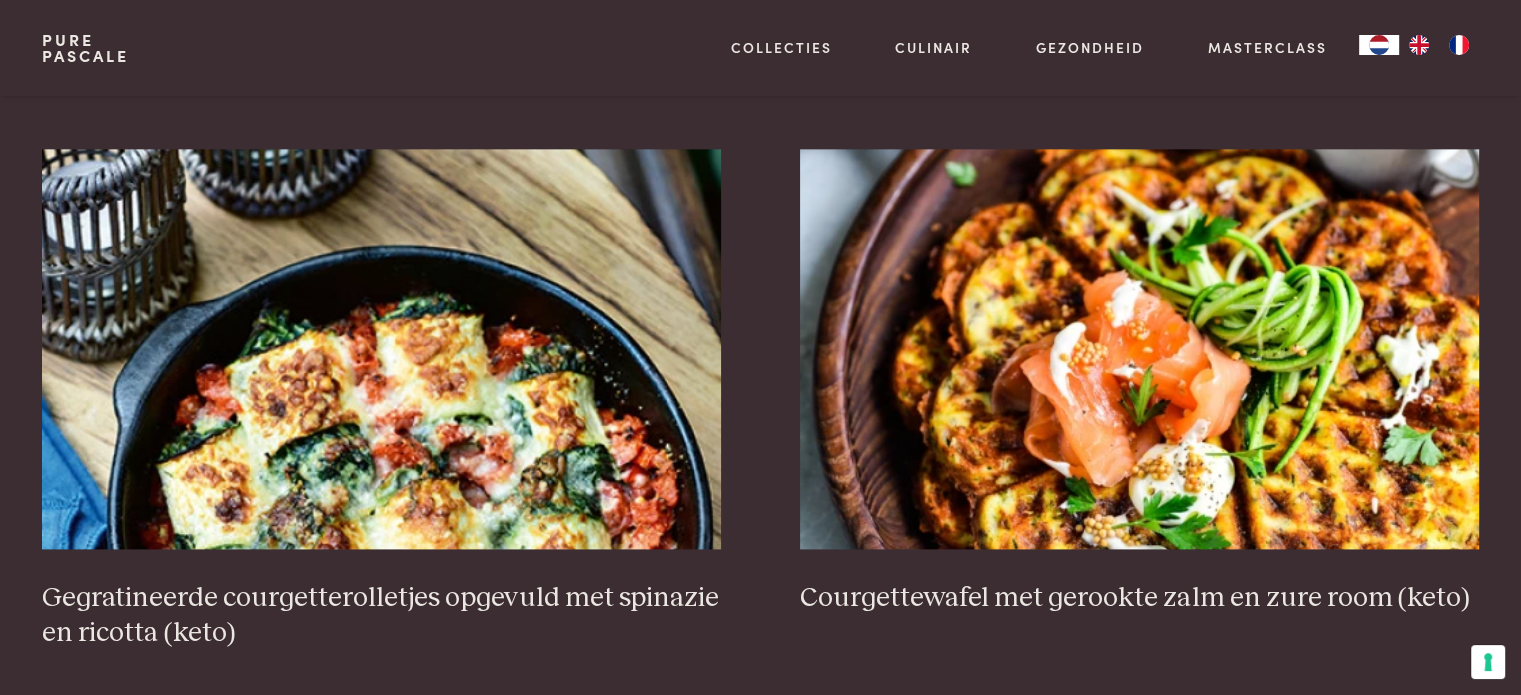 scroll, scrollTop: 2486, scrollLeft: 0, axis: vertical 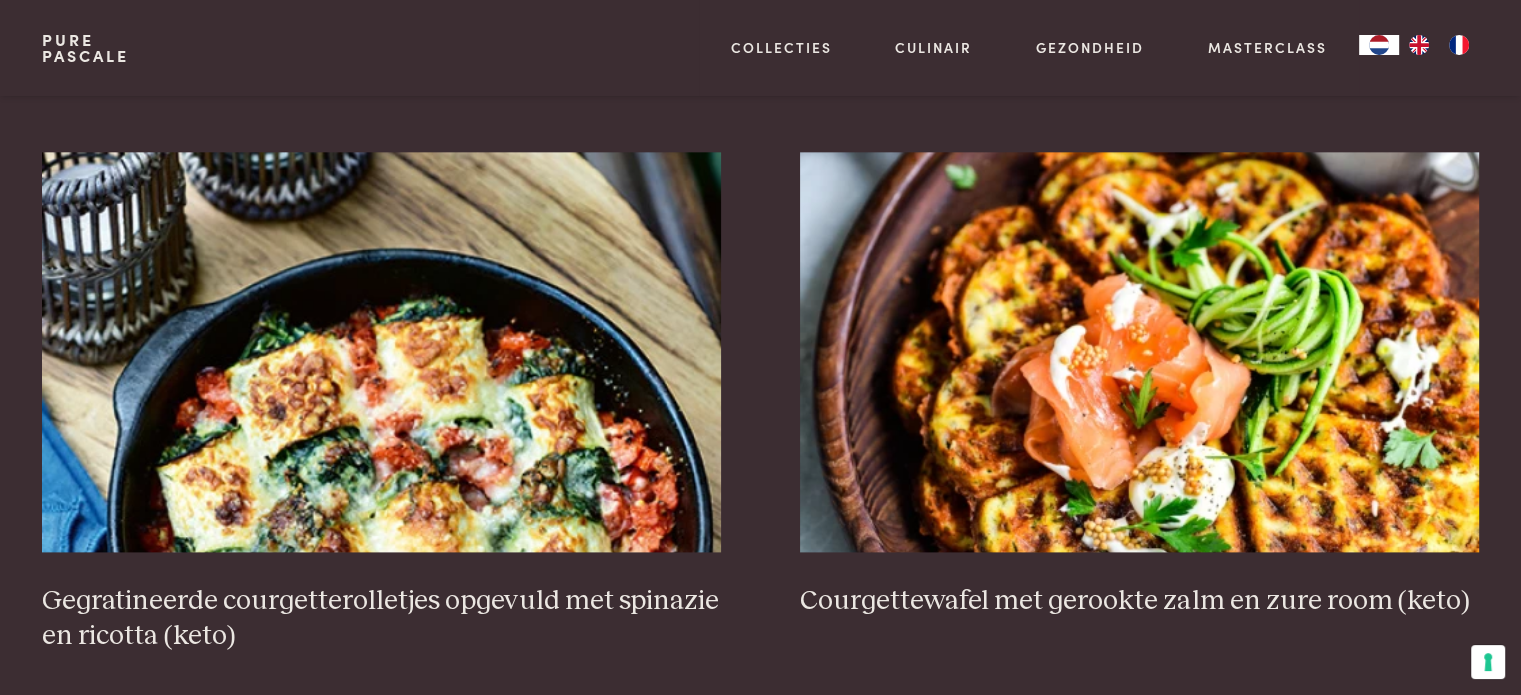 click on "Aubergines en courgettes met parmezaan en pijnboompitten" at bounding box center (1203, 38) 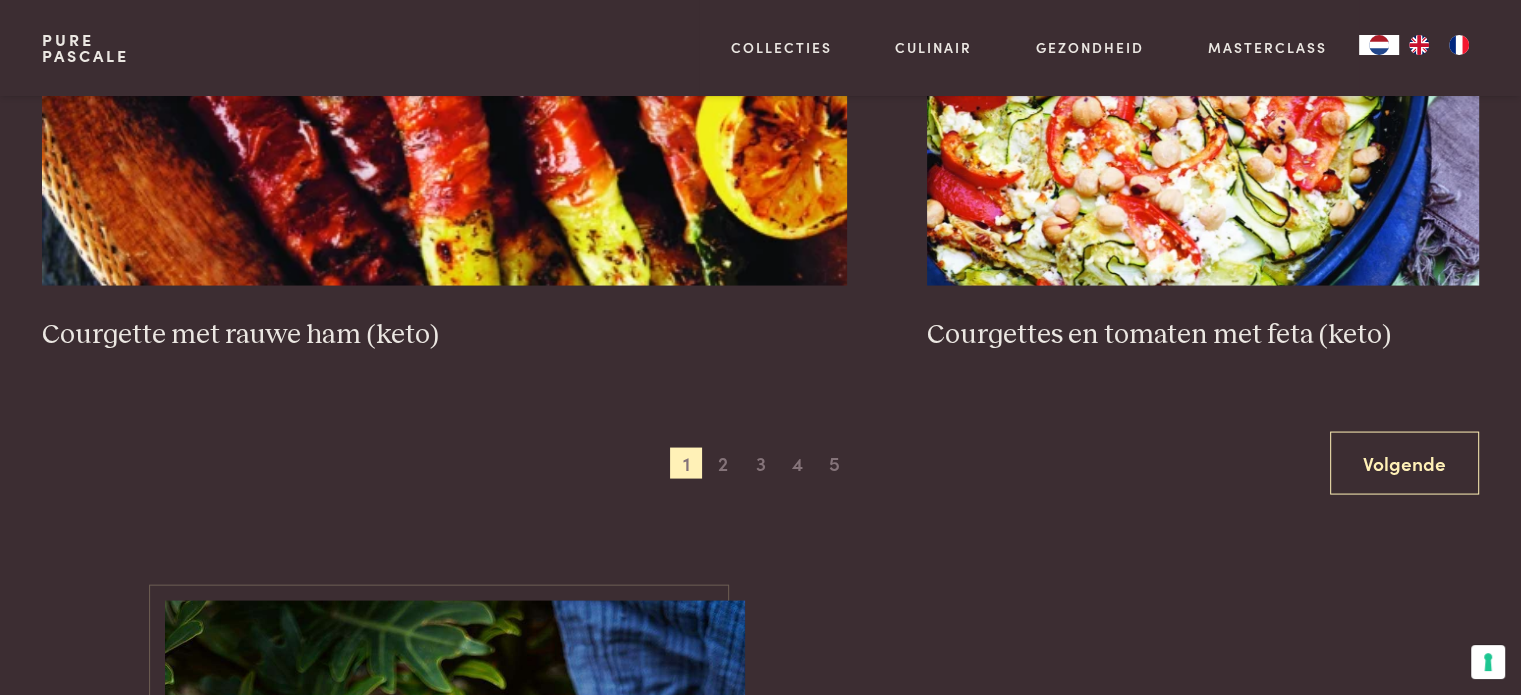 scroll, scrollTop: 3886, scrollLeft: 0, axis: vertical 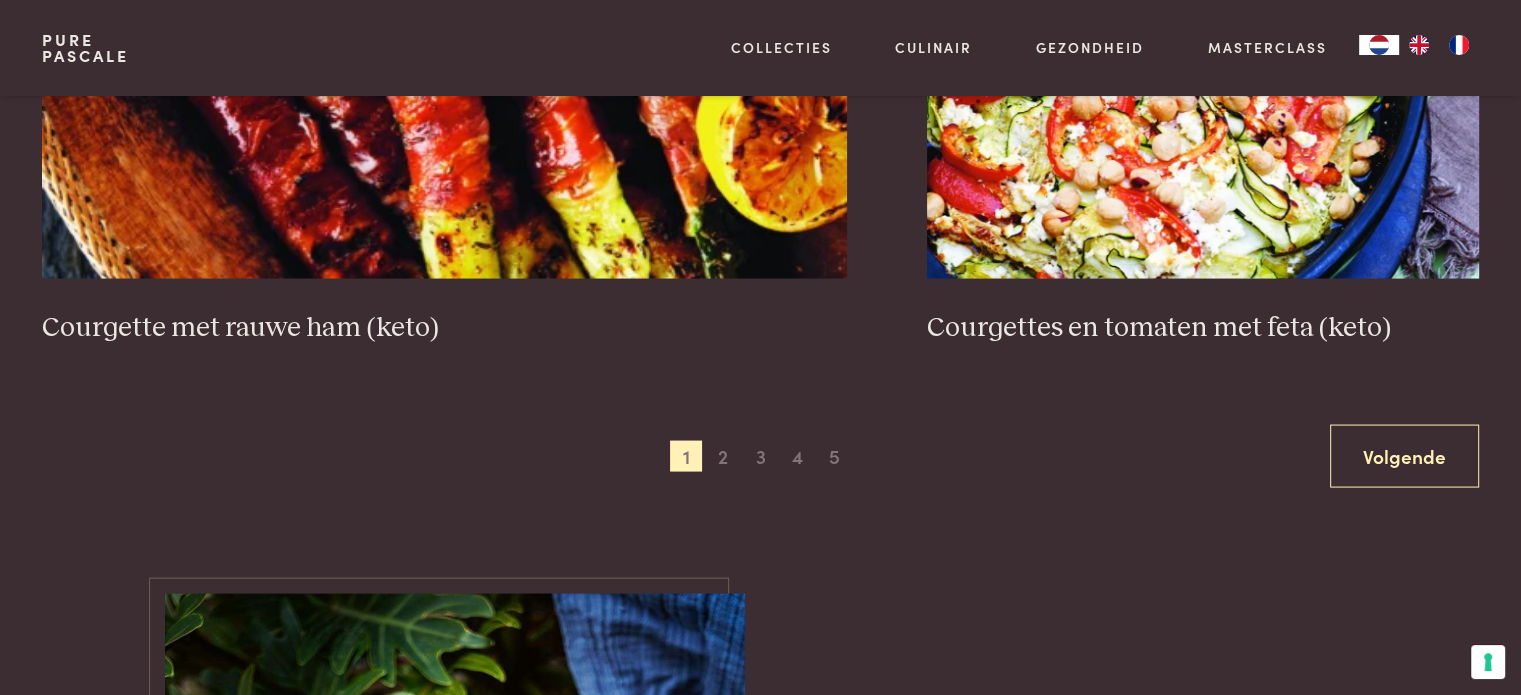 click on "Lasagne met courgette (keto)" at bounding box center (318, -218) 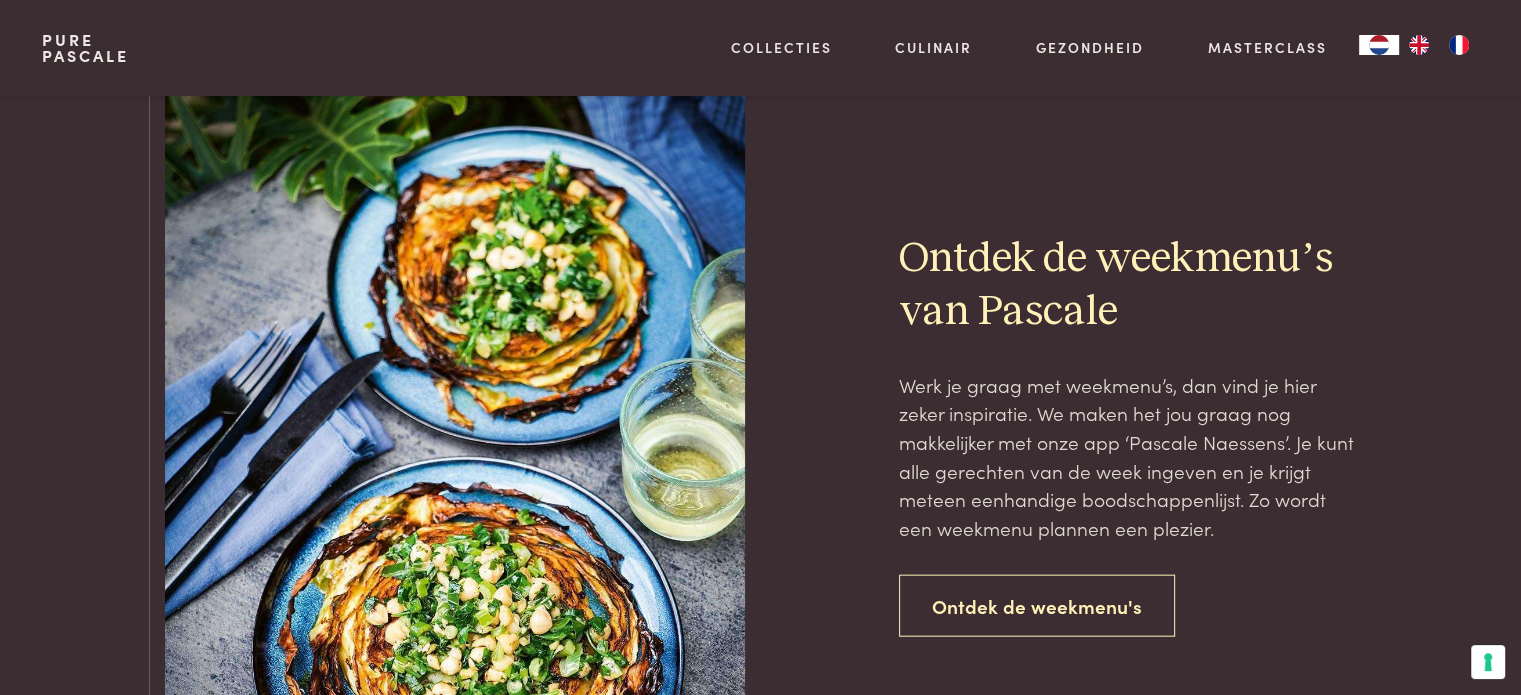 scroll, scrollTop: 4586, scrollLeft: 0, axis: vertical 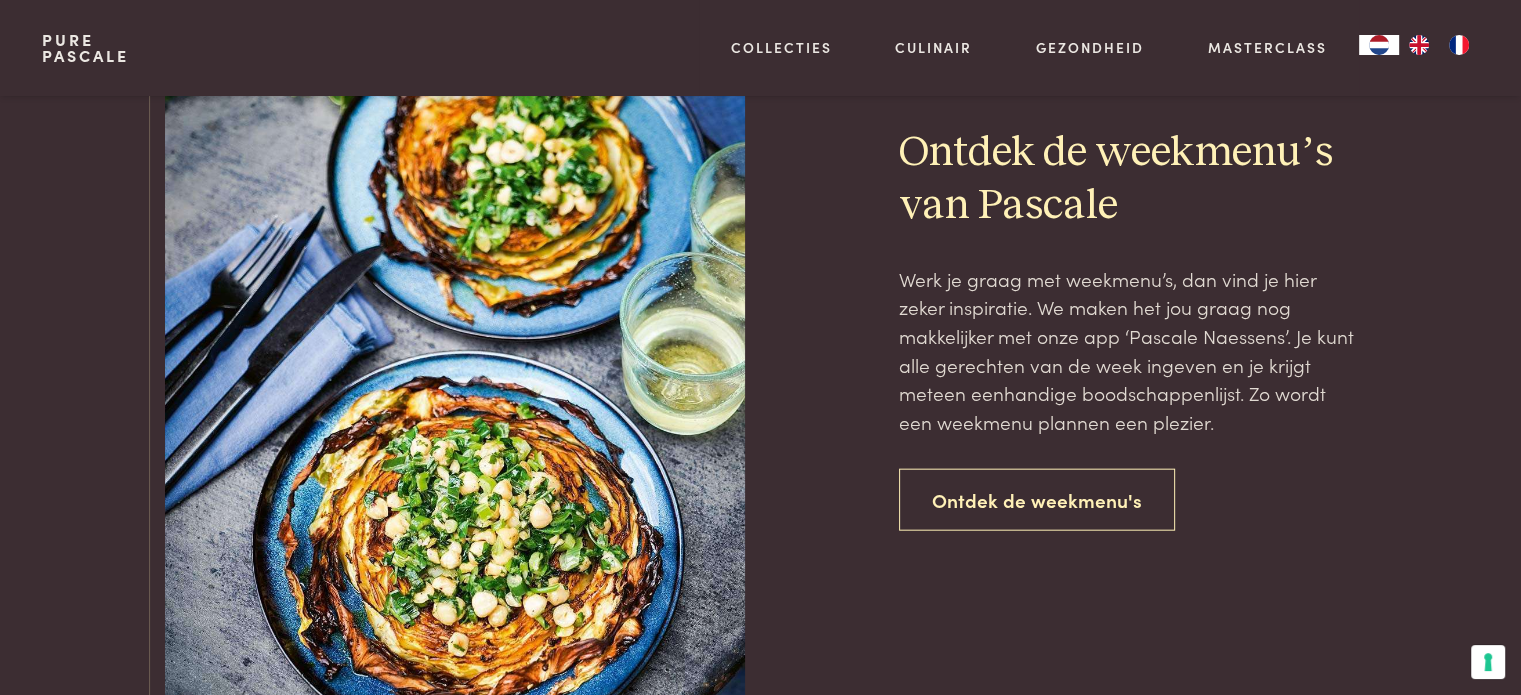 click on "2" at bounding box center (723, -243) 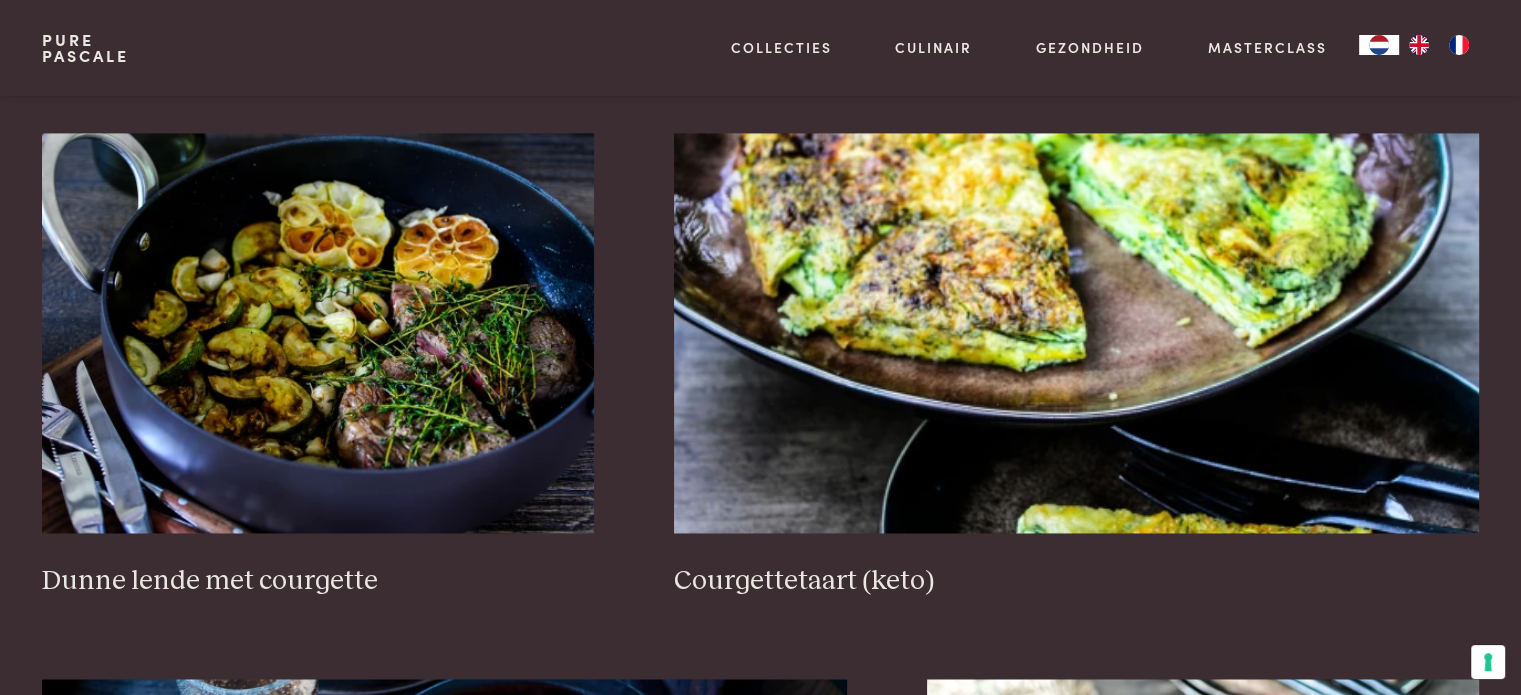 scroll, scrollTop: 3086, scrollLeft: 0, axis: vertical 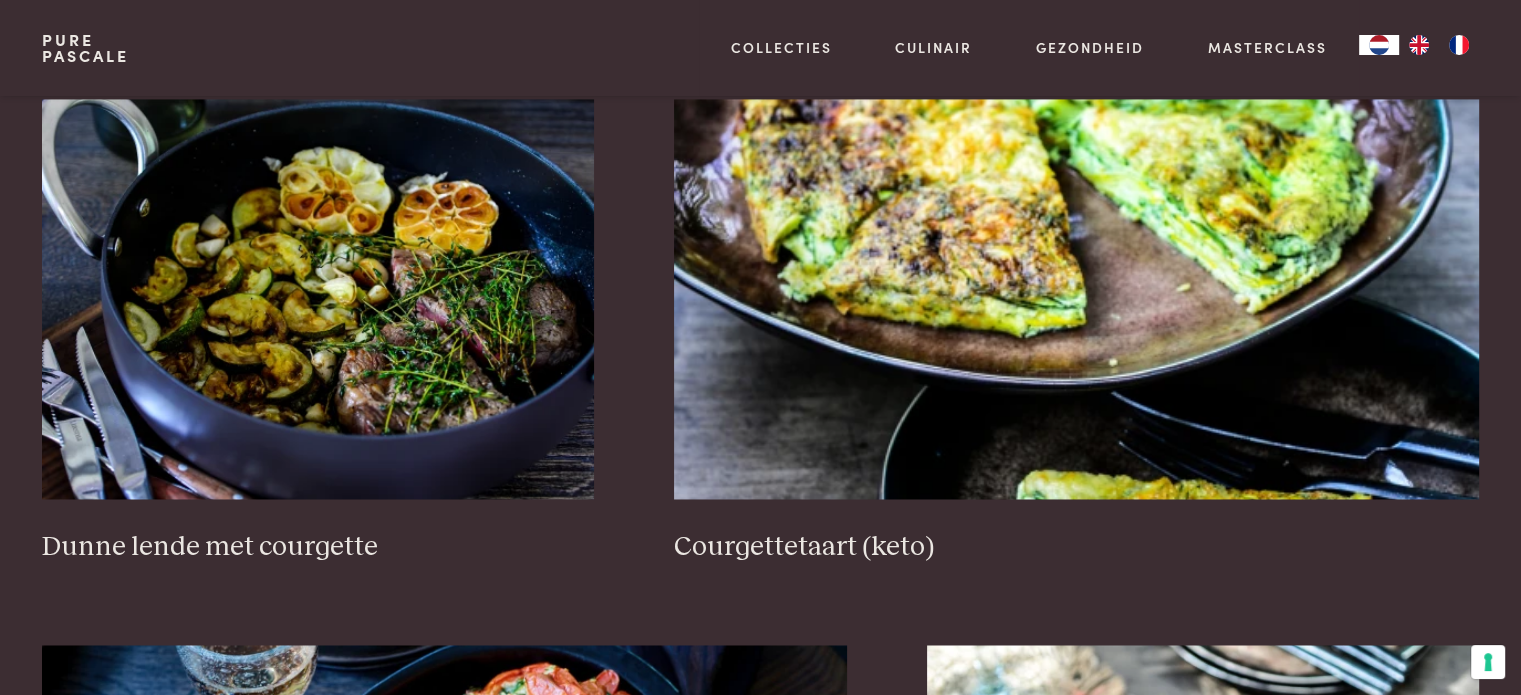 click at bounding box center (1139, -282) 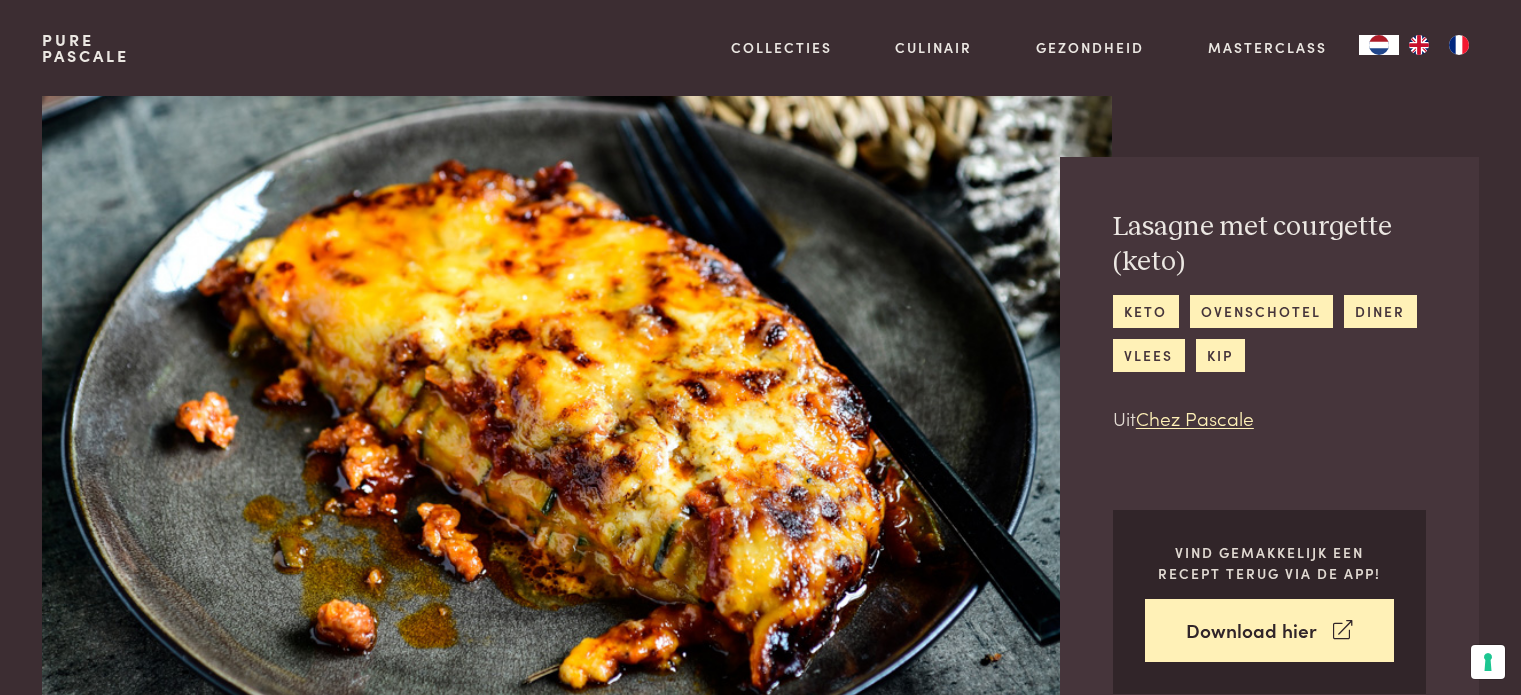 scroll, scrollTop: 0, scrollLeft: 0, axis: both 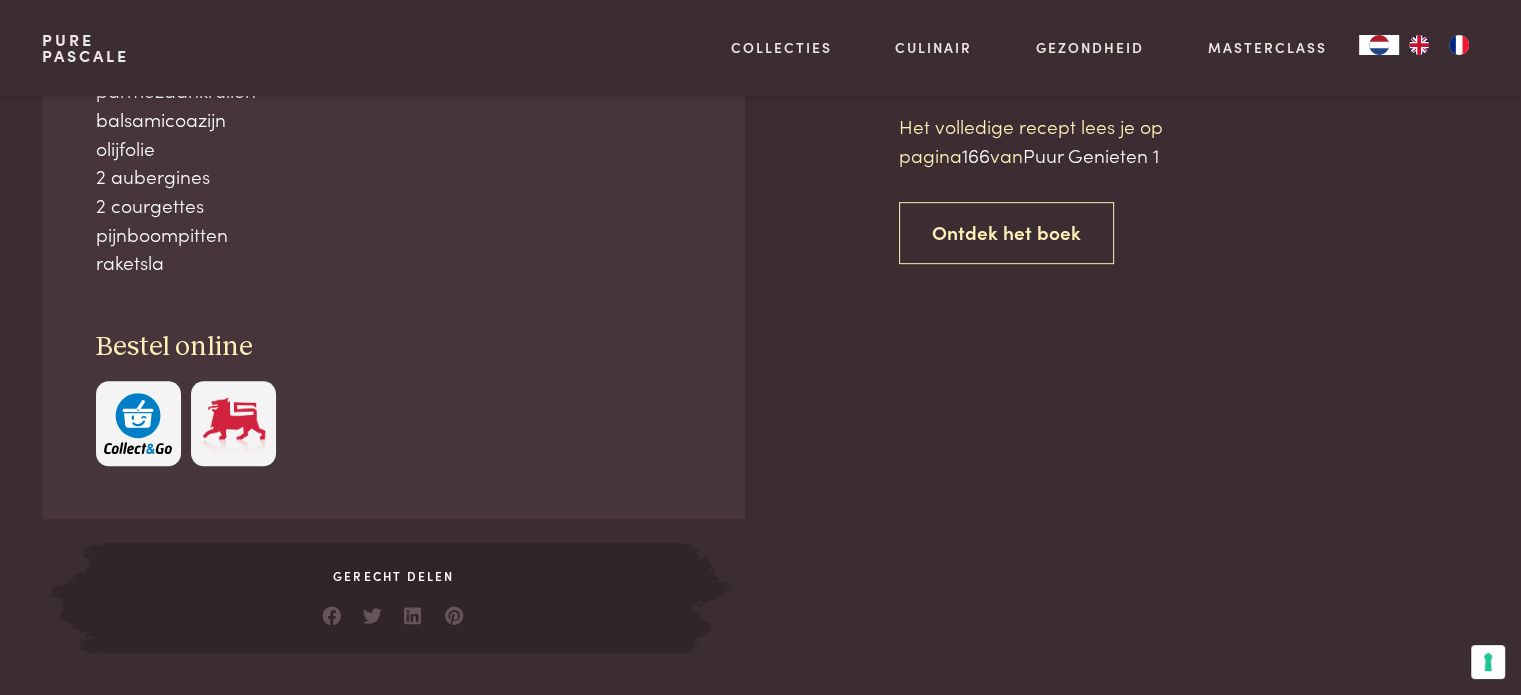 click on "+" at bounding box center (406, 44) 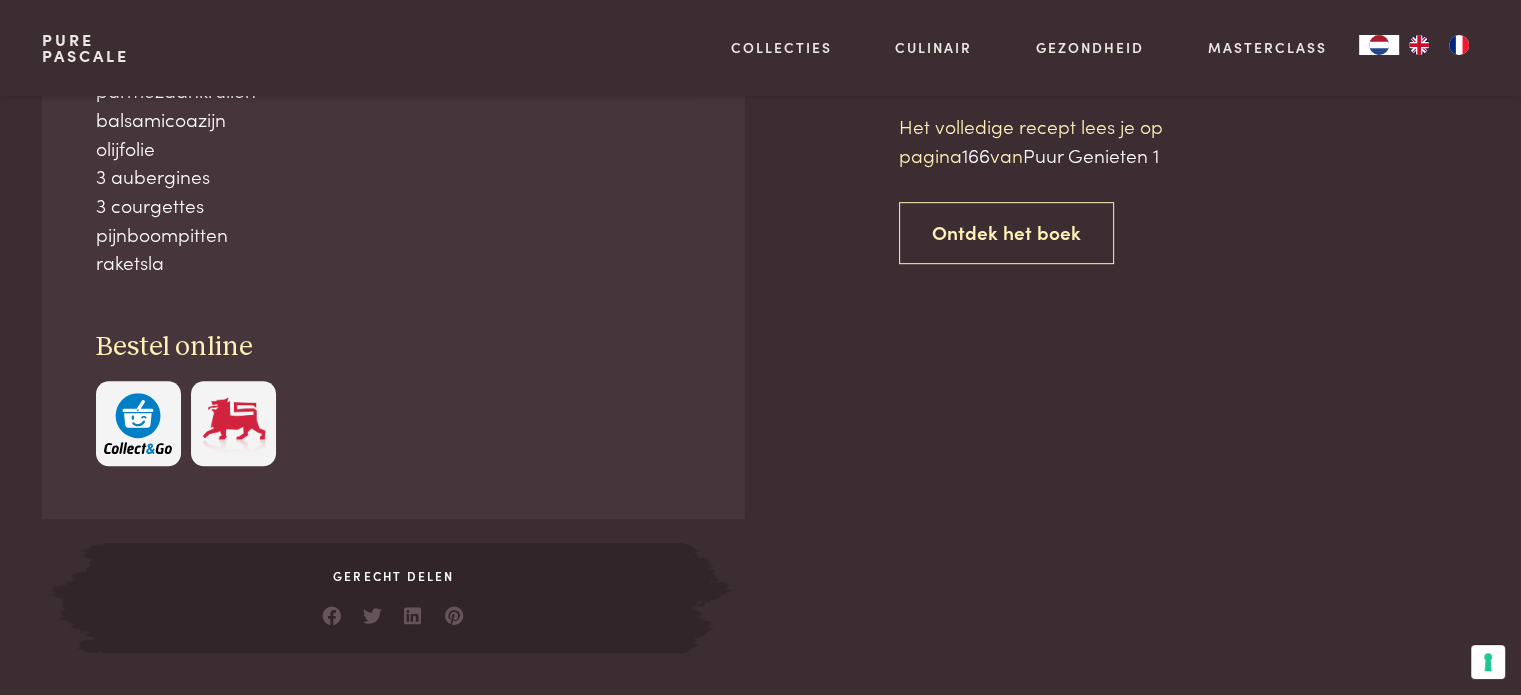 click on "+" at bounding box center (406, 44) 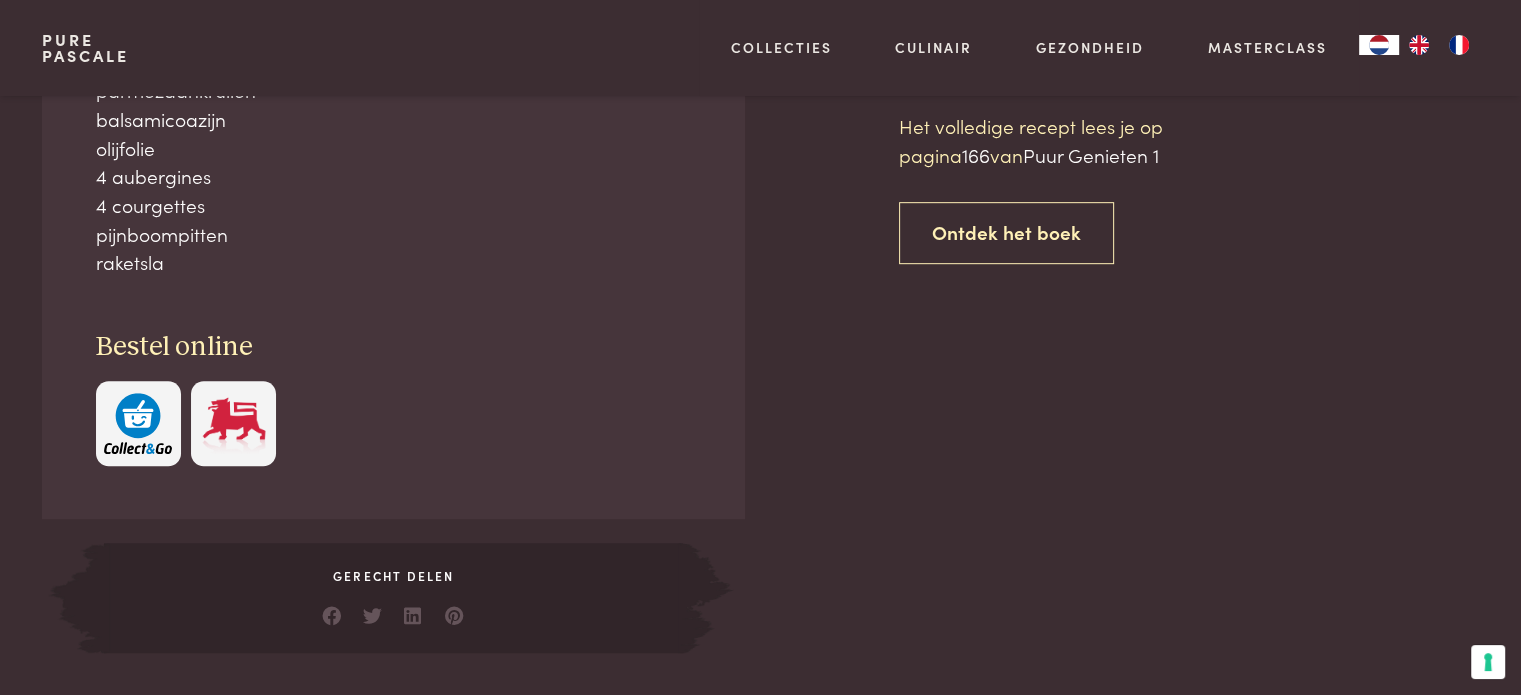 click on "-" at bounding box center [344, 44] 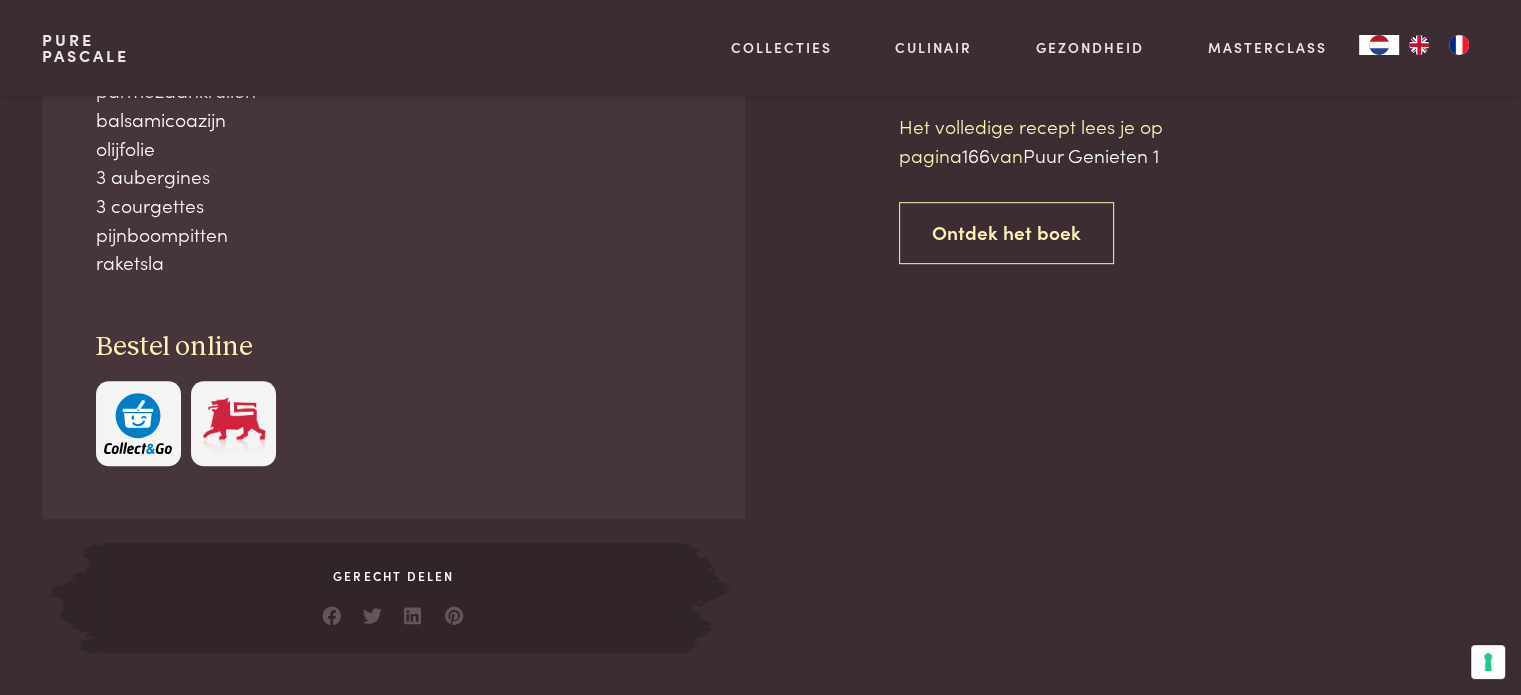 click on "-" at bounding box center (344, 44) 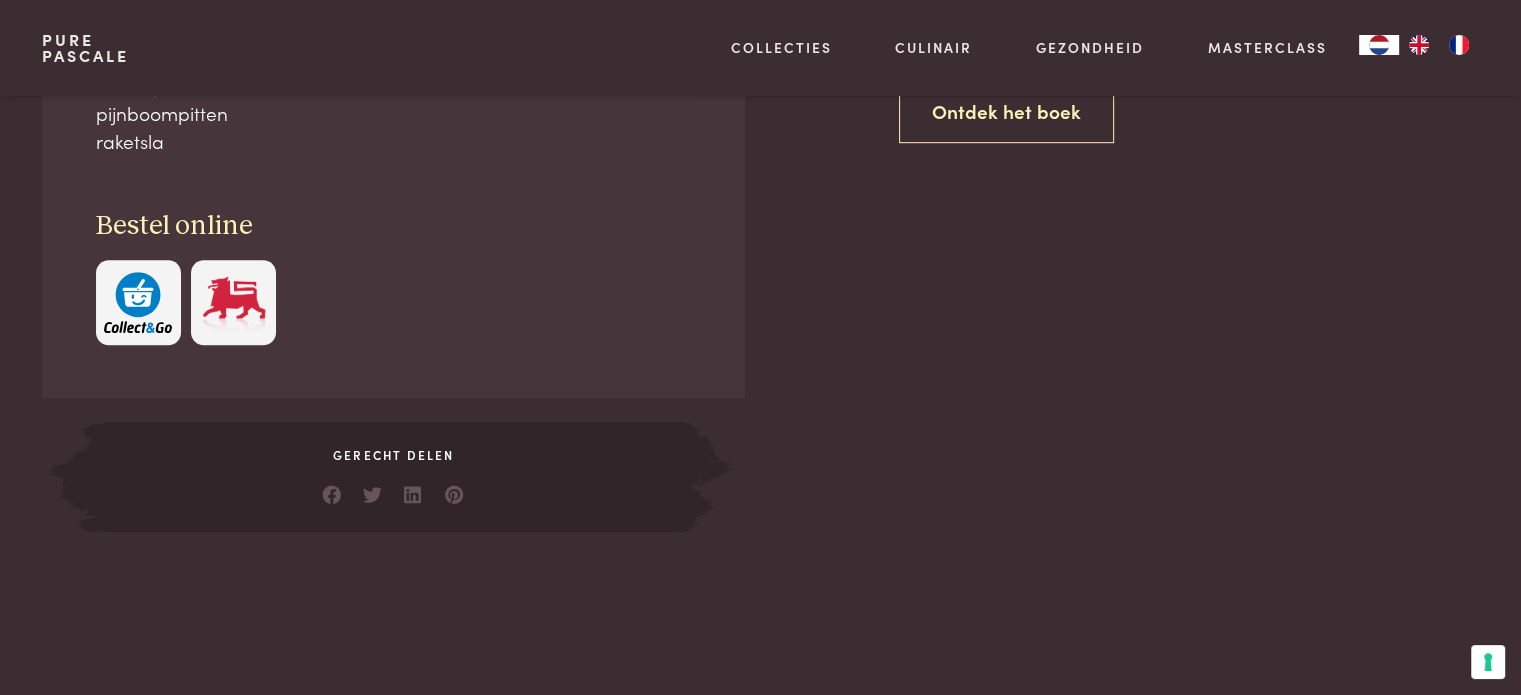 scroll, scrollTop: 1100, scrollLeft: 0, axis: vertical 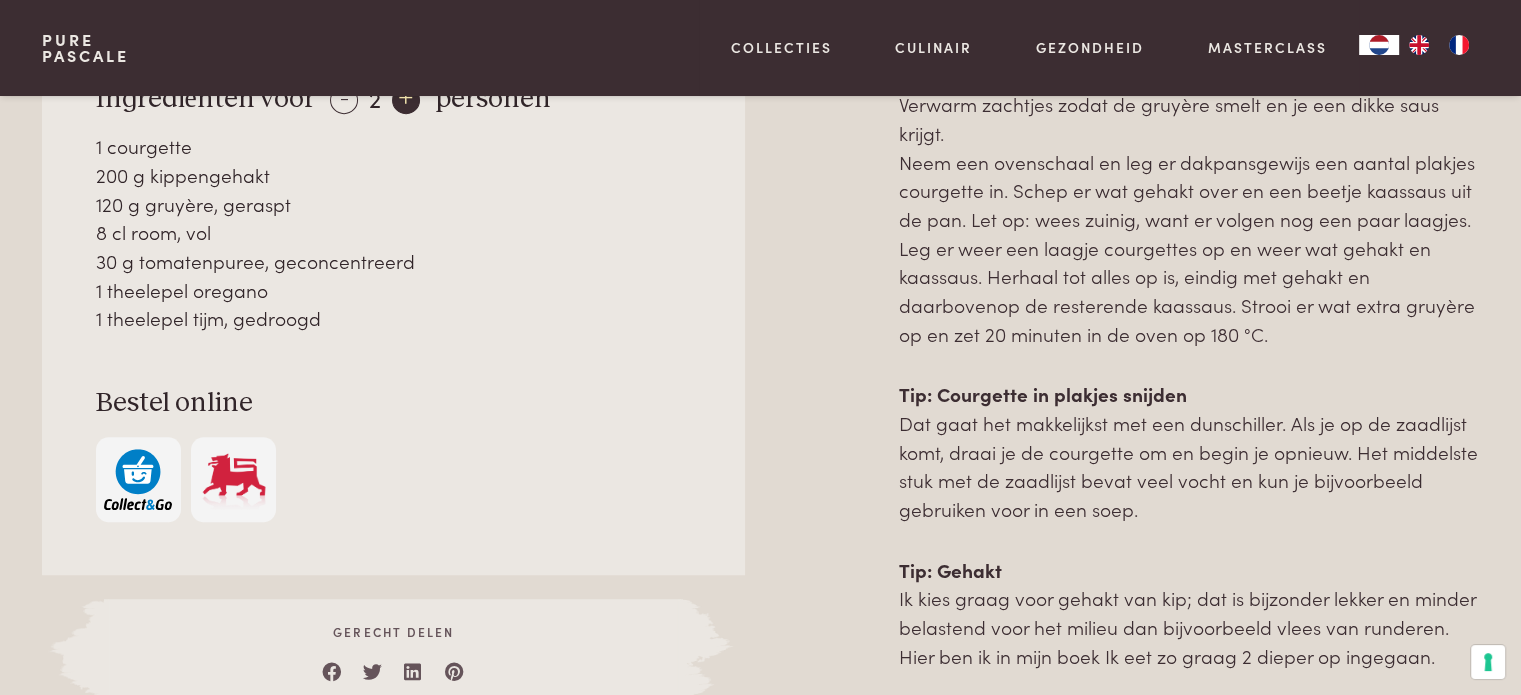click on "+" at bounding box center (406, 100) 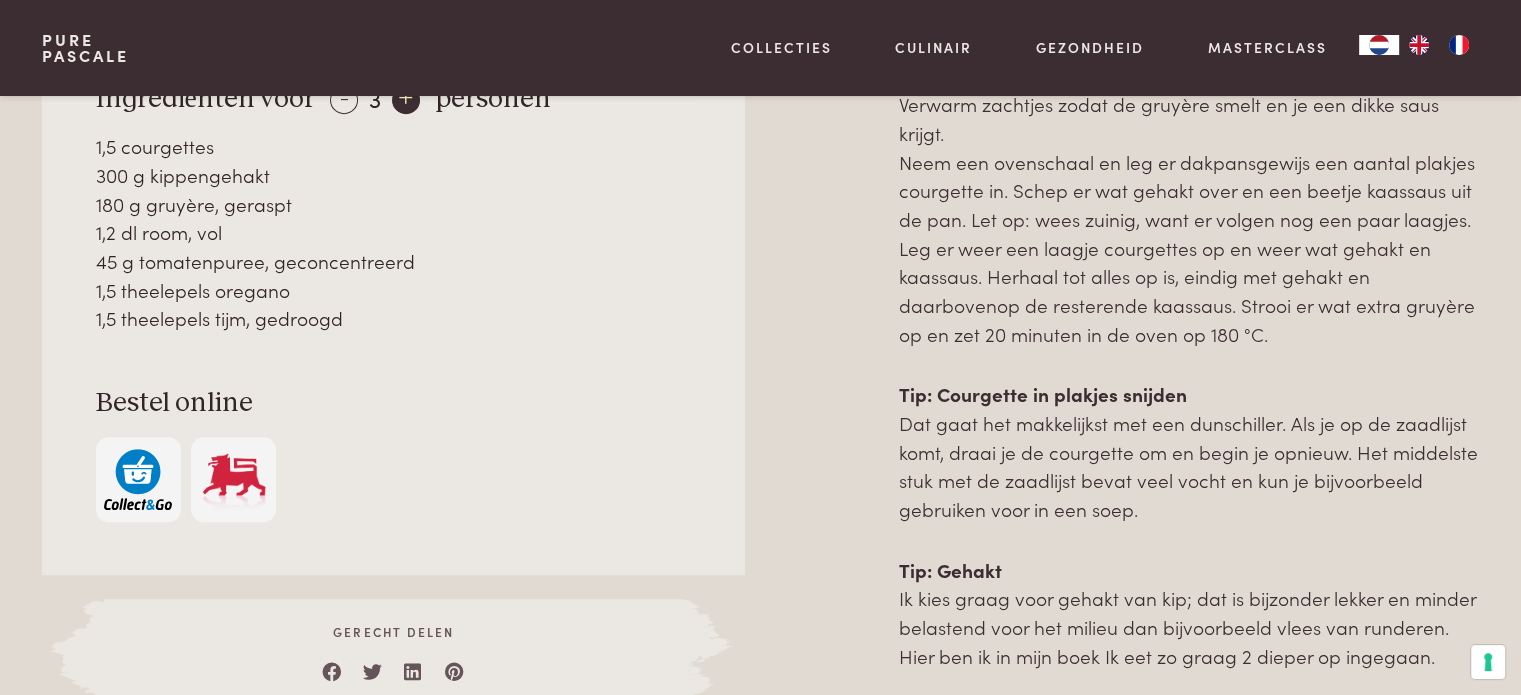 click on "+" at bounding box center [406, 100] 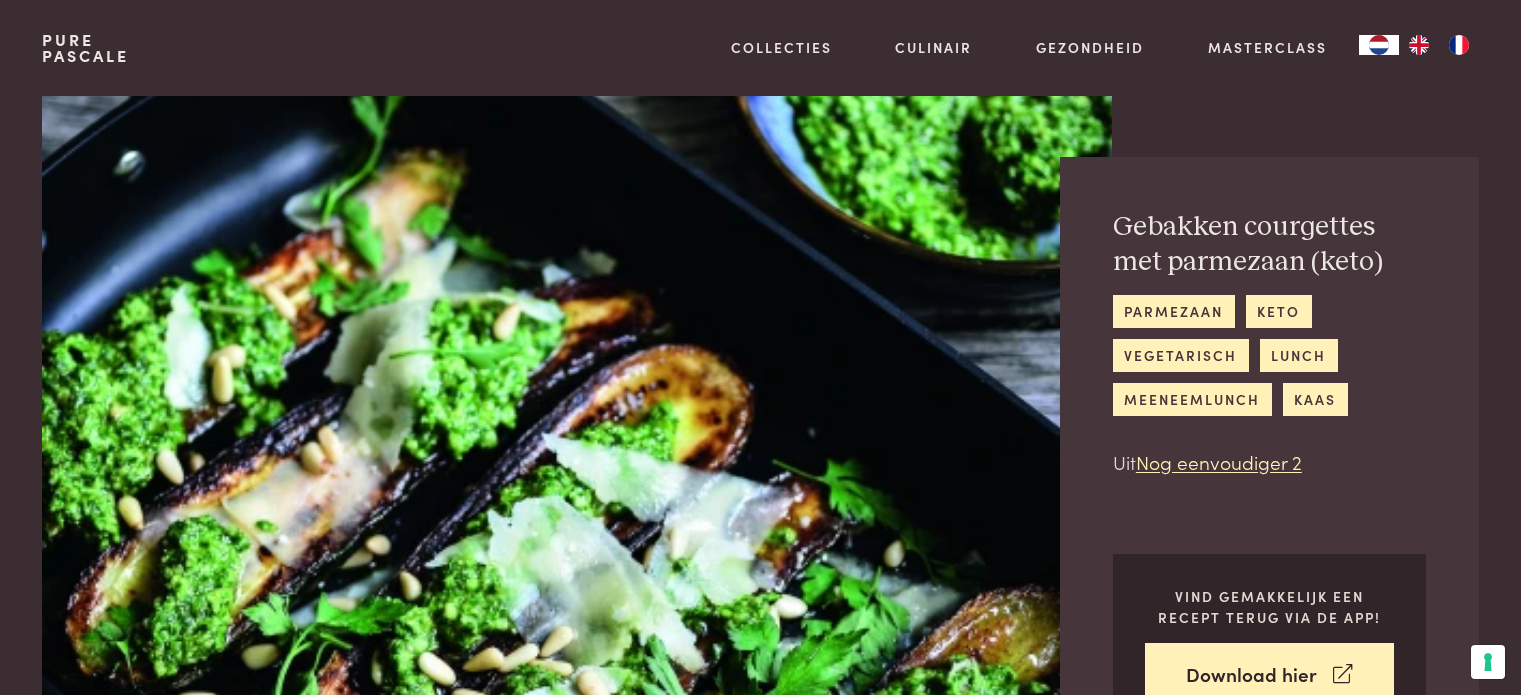 scroll, scrollTop: 0, scrollLeft: 0, axis: both 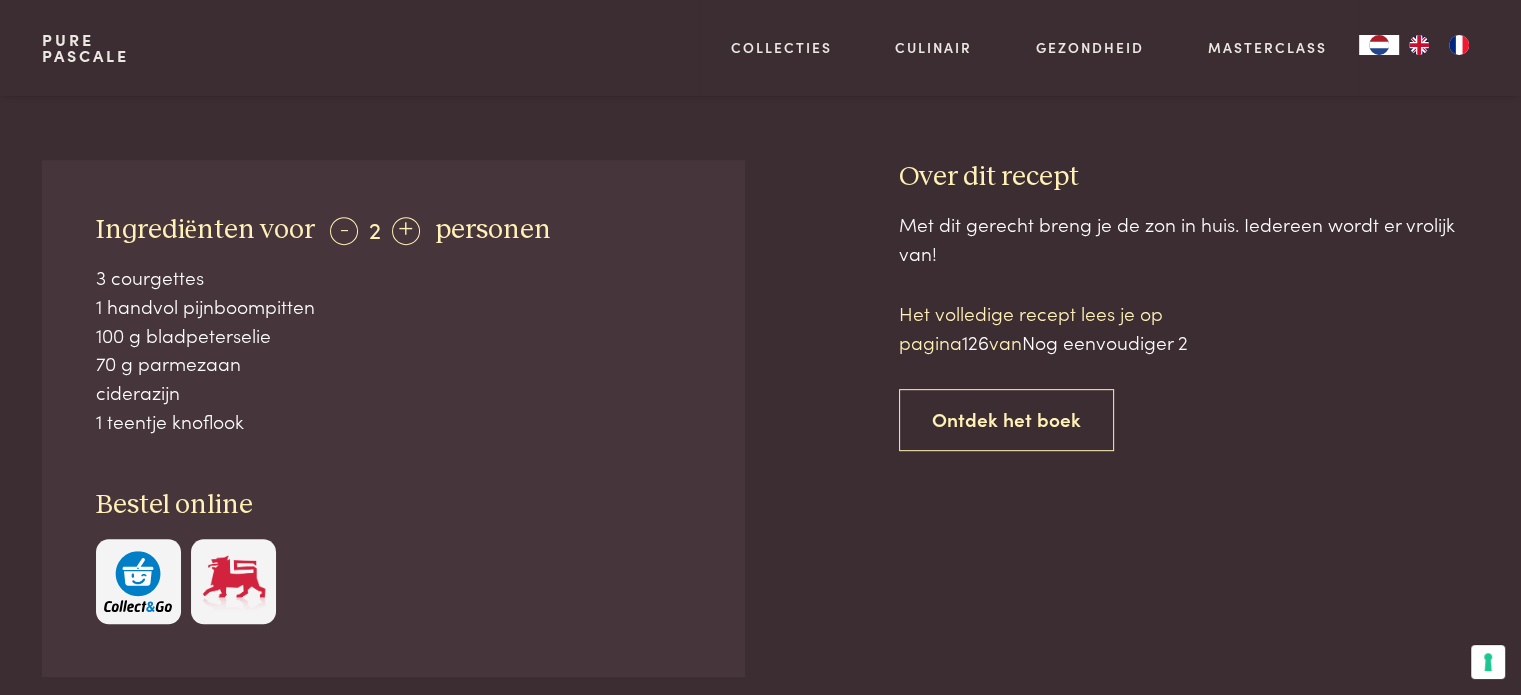 click on "Recept bekijken" at bounding box center [1269, 23] 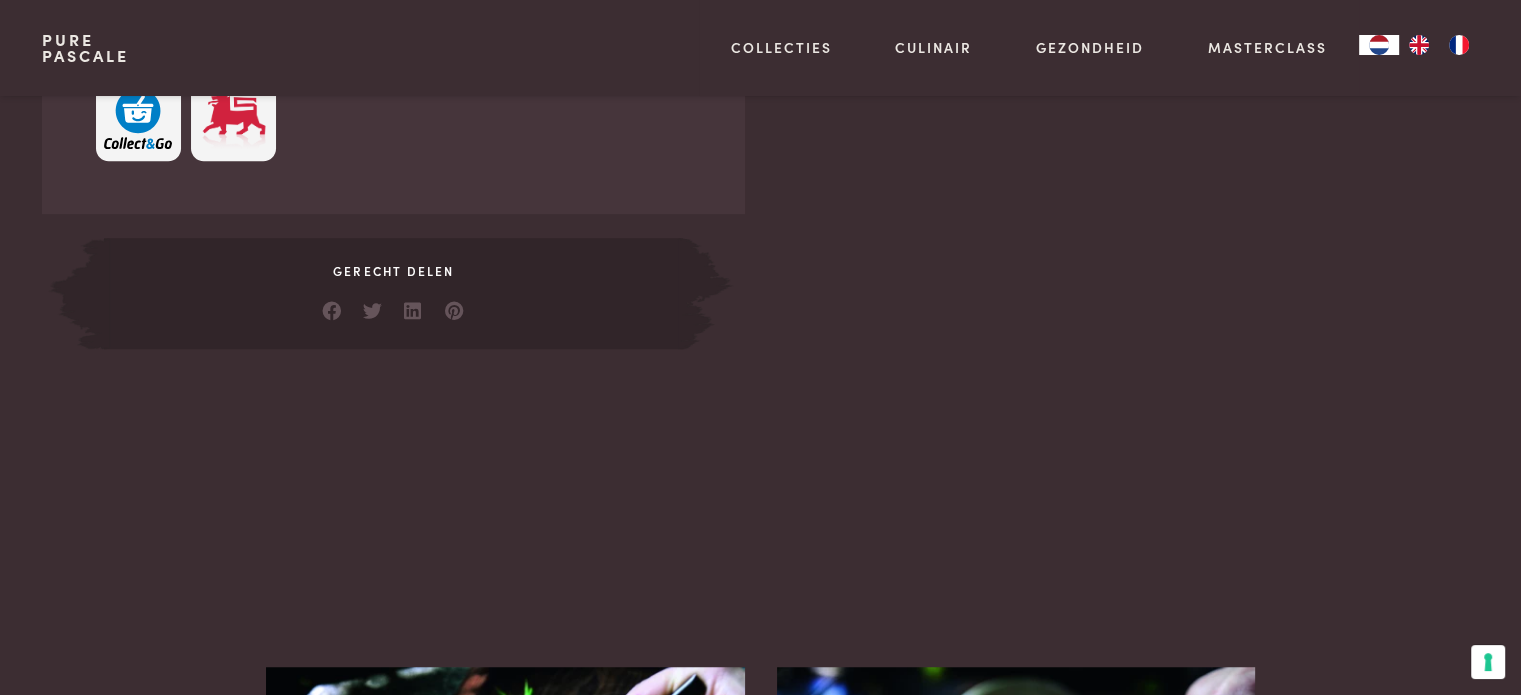 scroll, scrollTop: 1264, scrollLeft: 0, axis: vertical 